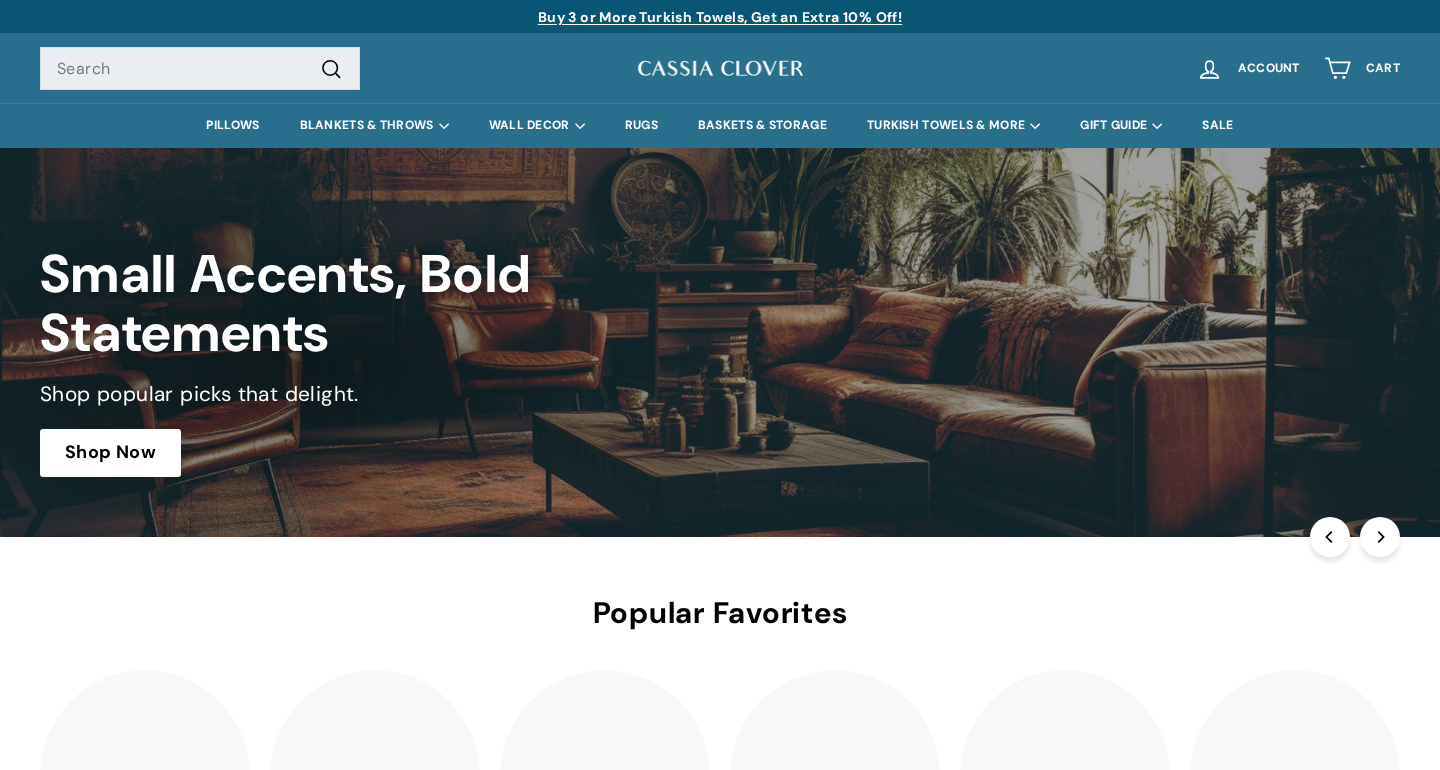 scroll, scrollTop: 0, scrollLeft: 0, axis: both 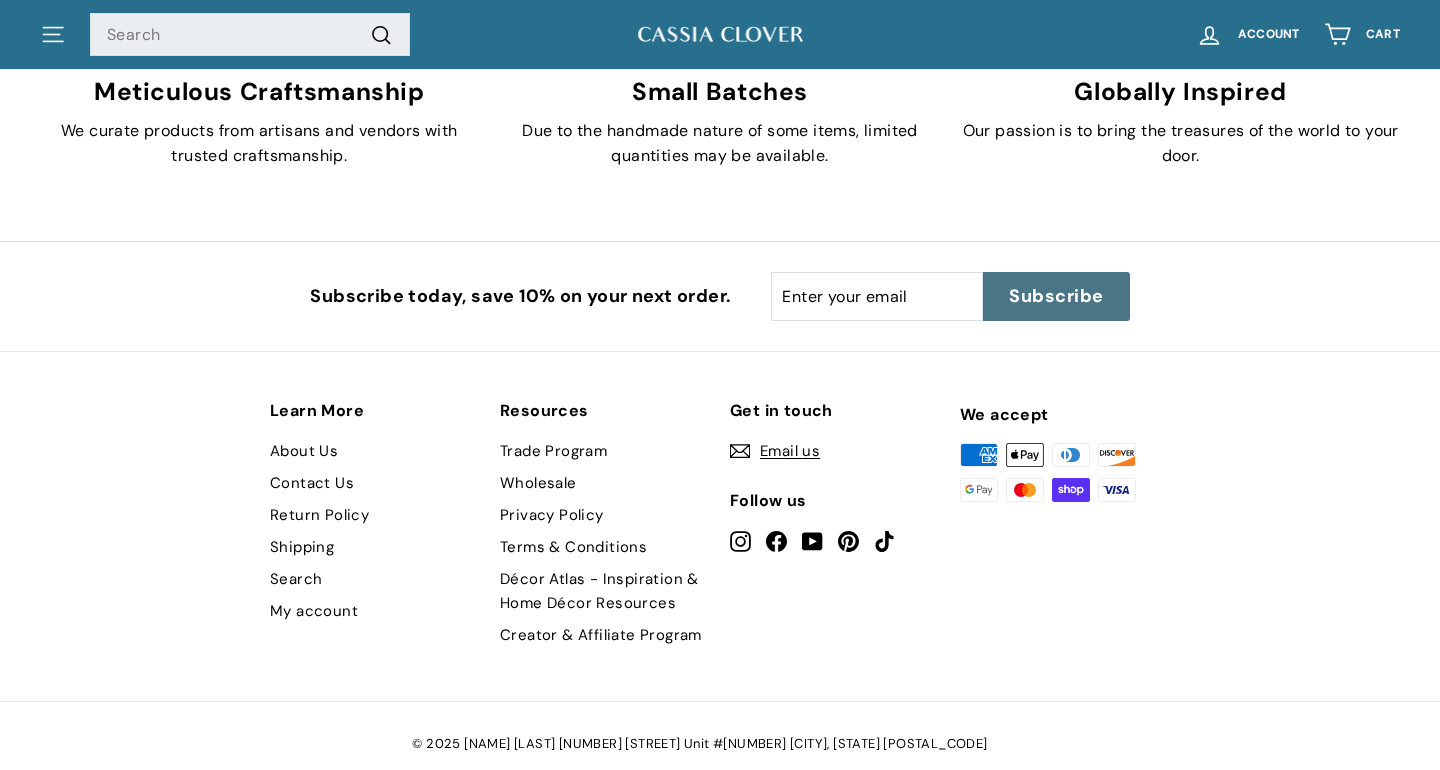 click on "Return Policy" at bounding box center [319, 515] 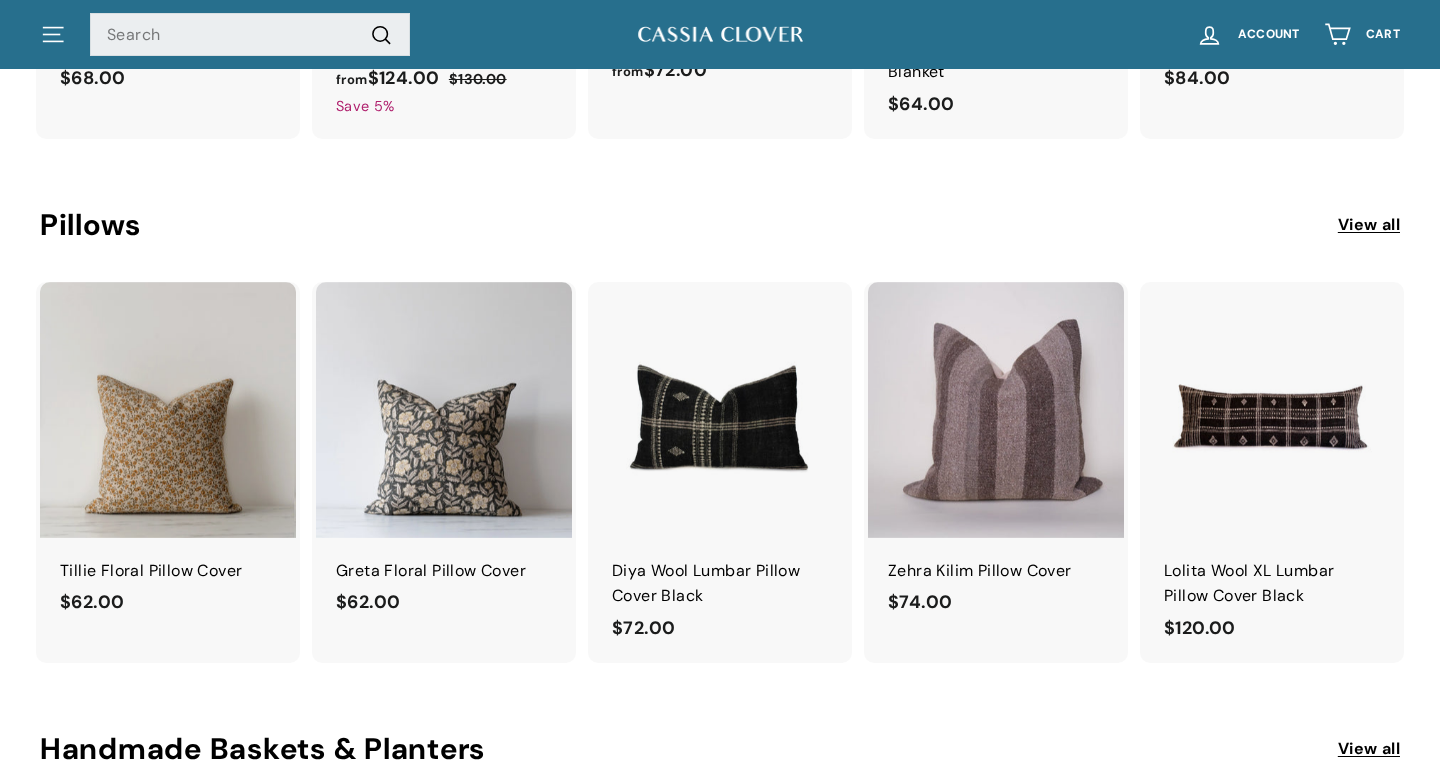 scroll, scrollTop: 1343, scrollLeft: 0, axis: vertical 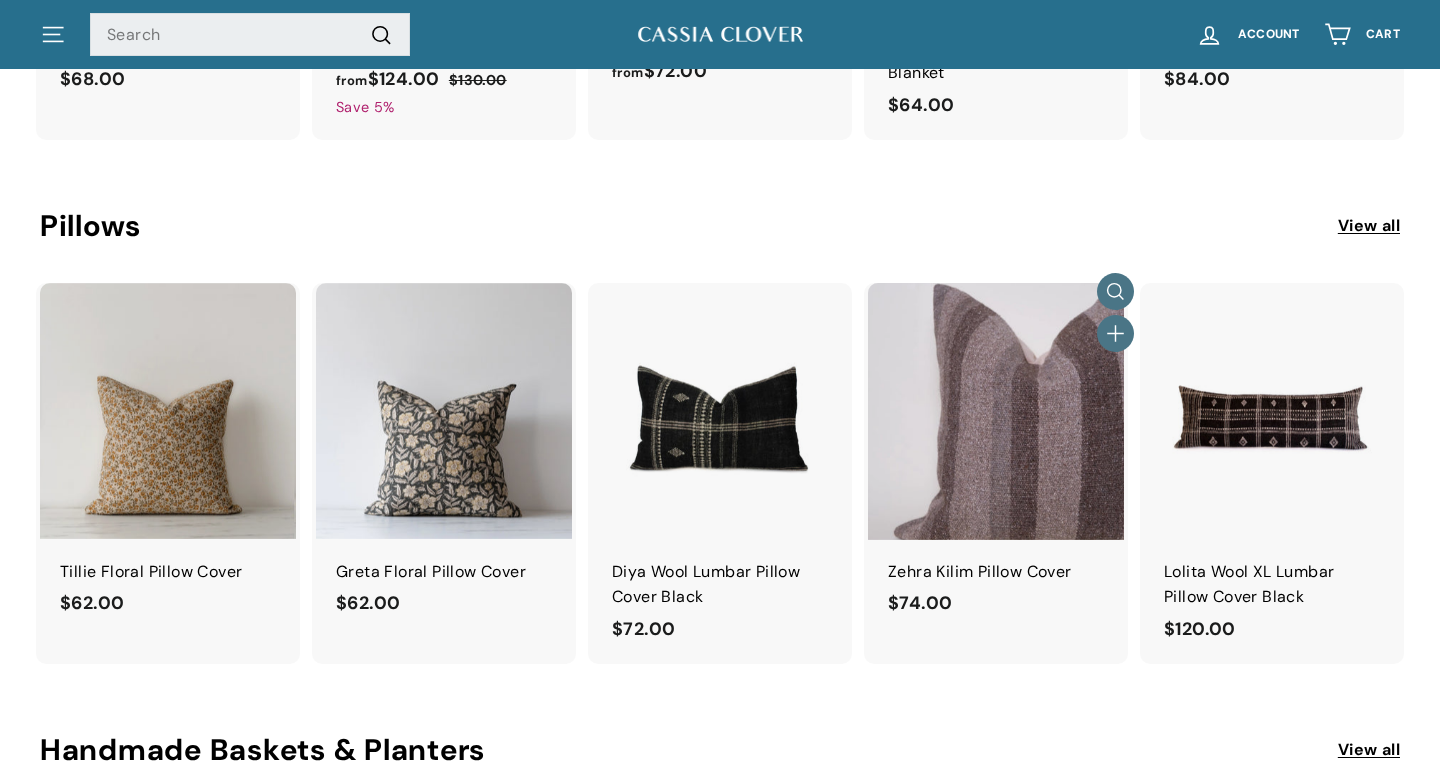 click at bounding box center [996, 411] 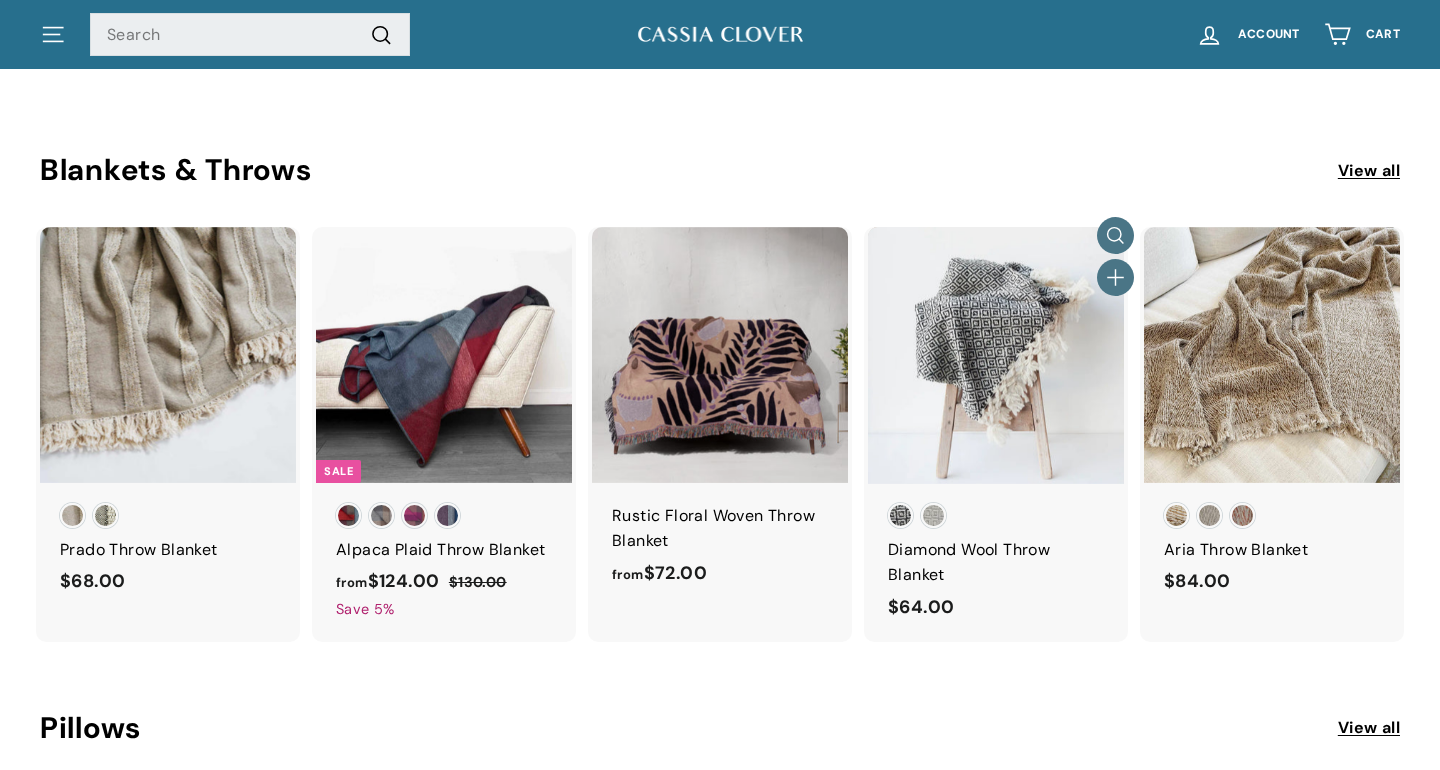scroll, scrollTop: 830, scrollLeft: 0, axis: vertical 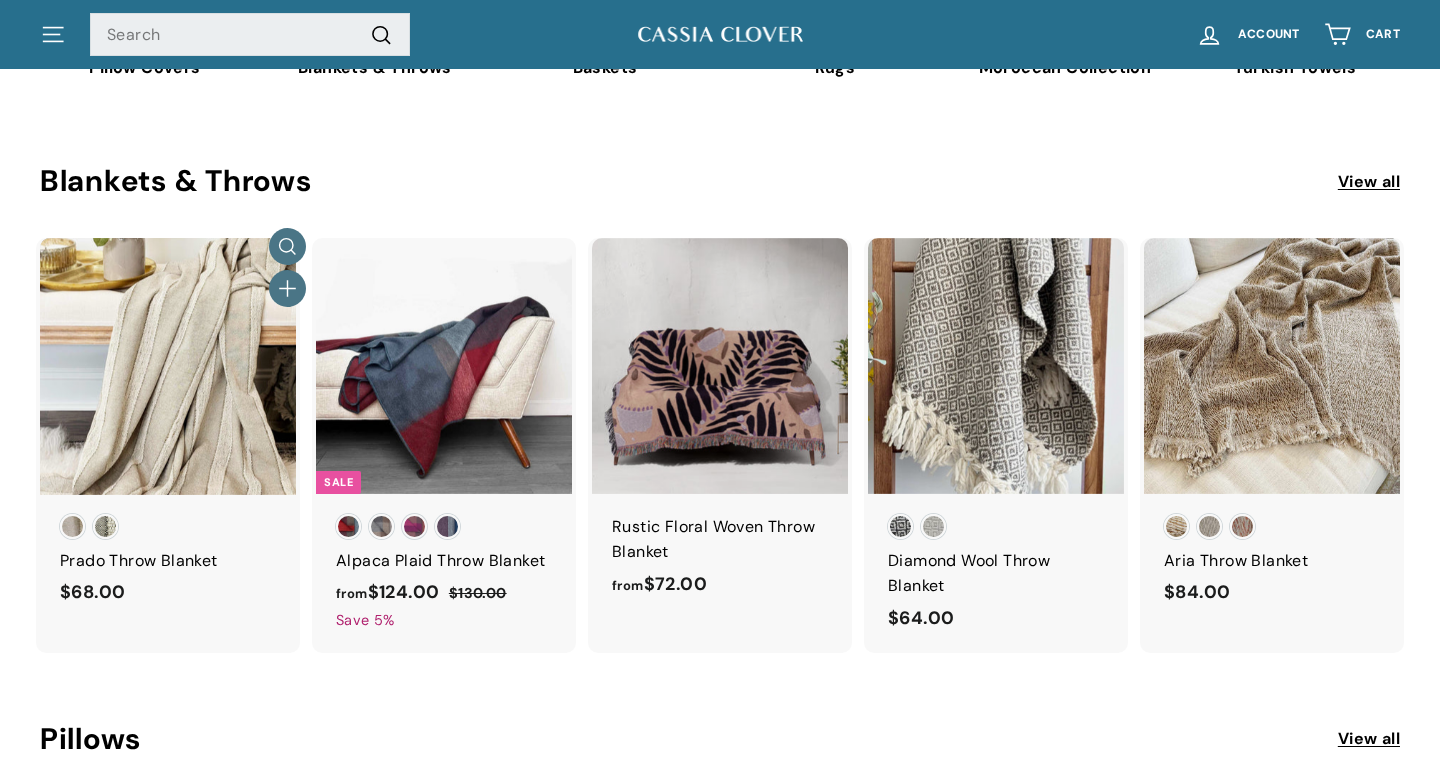 click at bounding box center [168, 366] 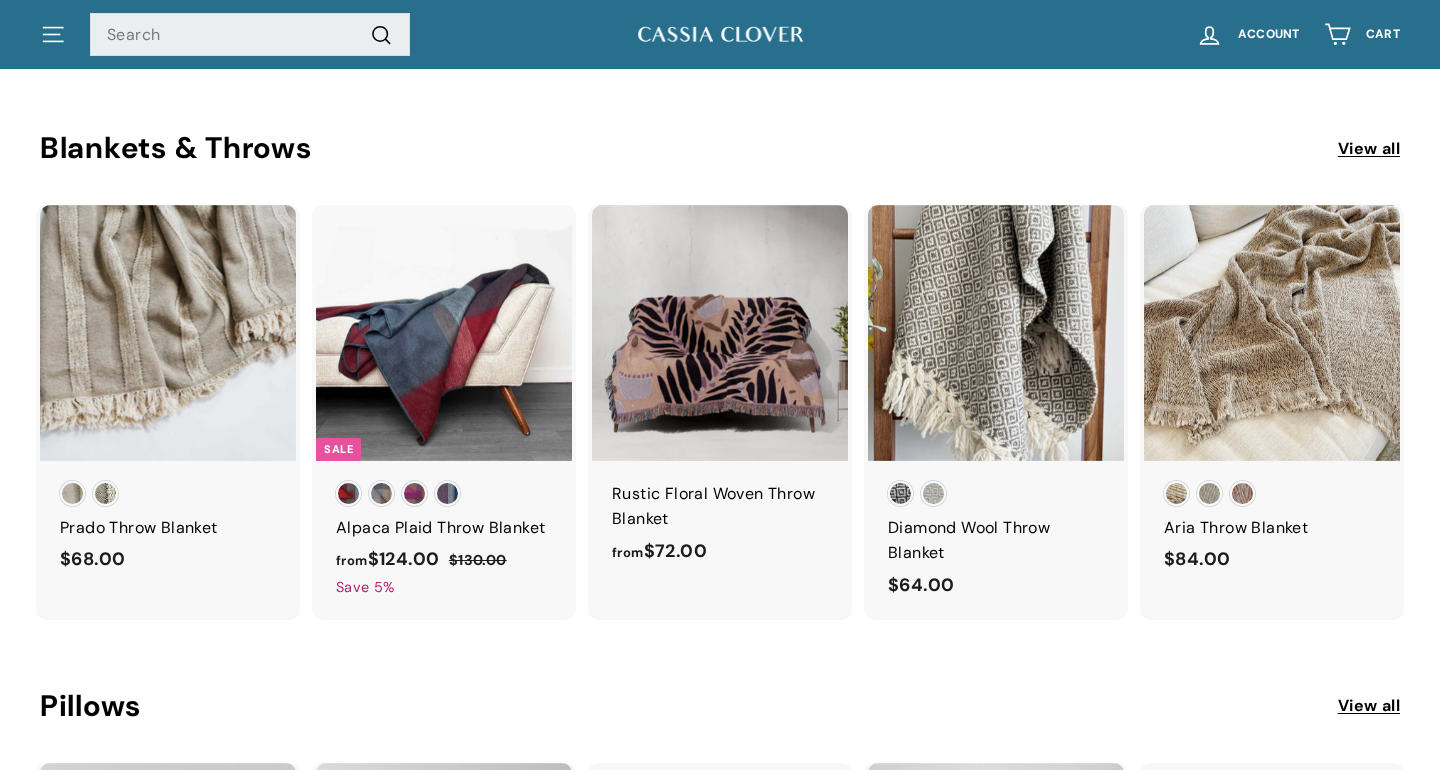 scroll, scrollTop: 868, scrollLeft: 0, axis: vertical 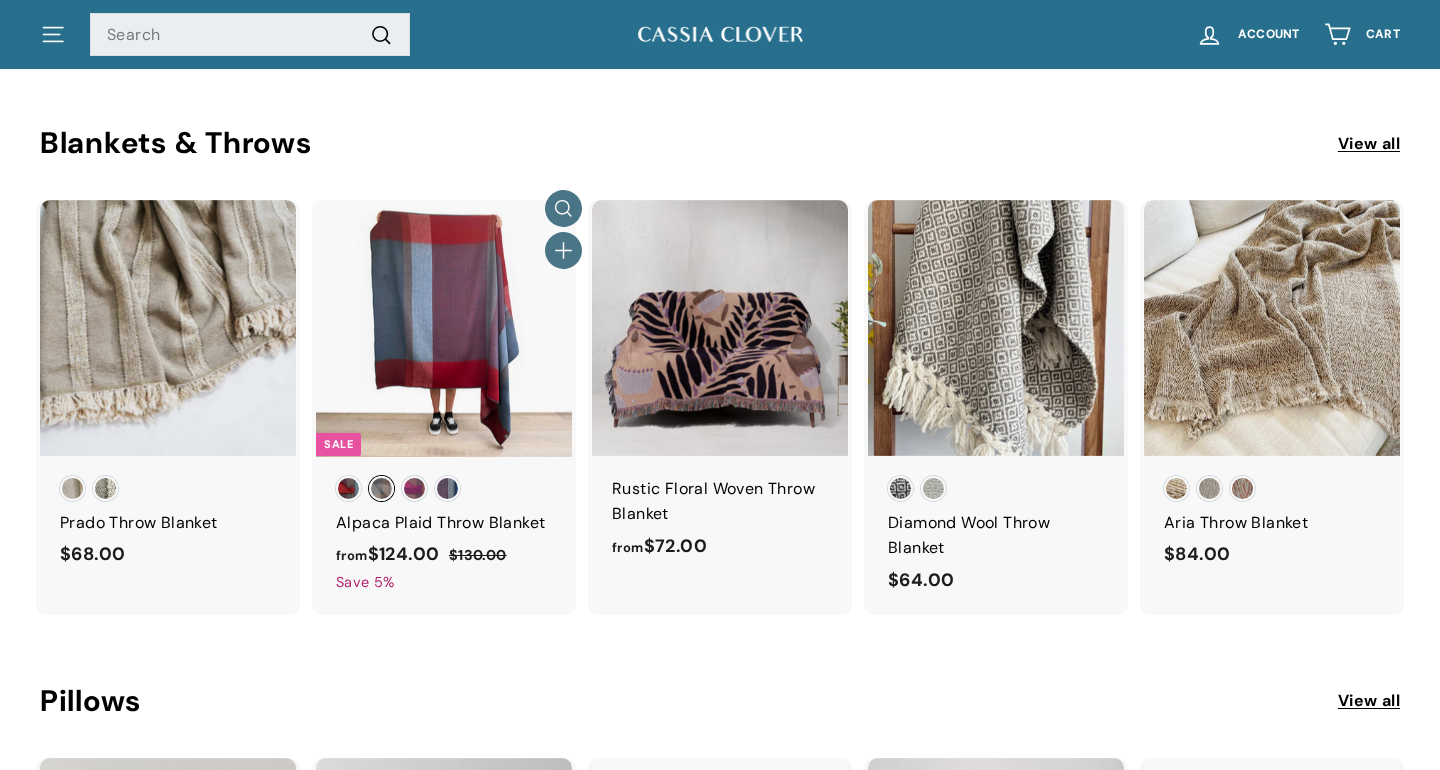 click at bounding box center (444, 328) 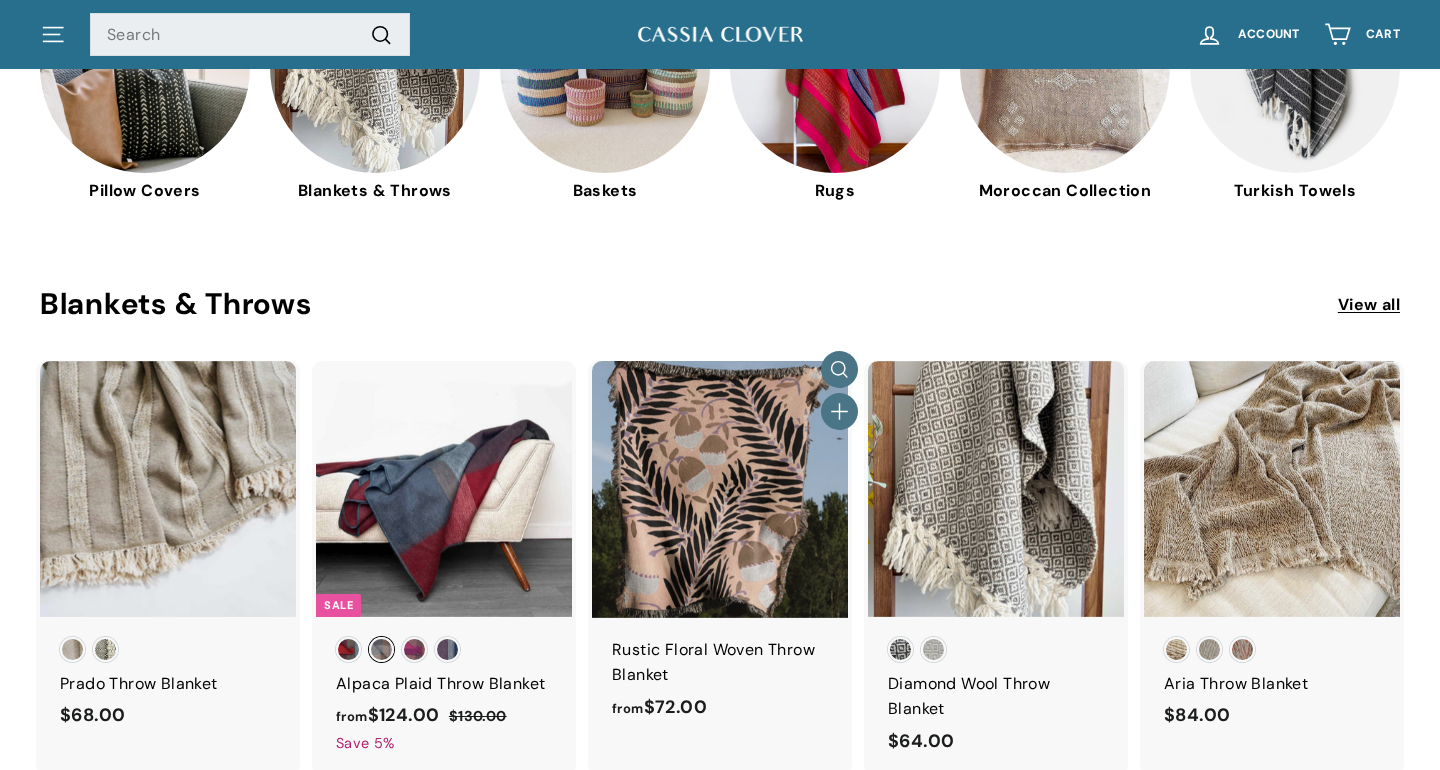 scroll, scrollTop: 706, scrollLeft: 0, axis: vertical 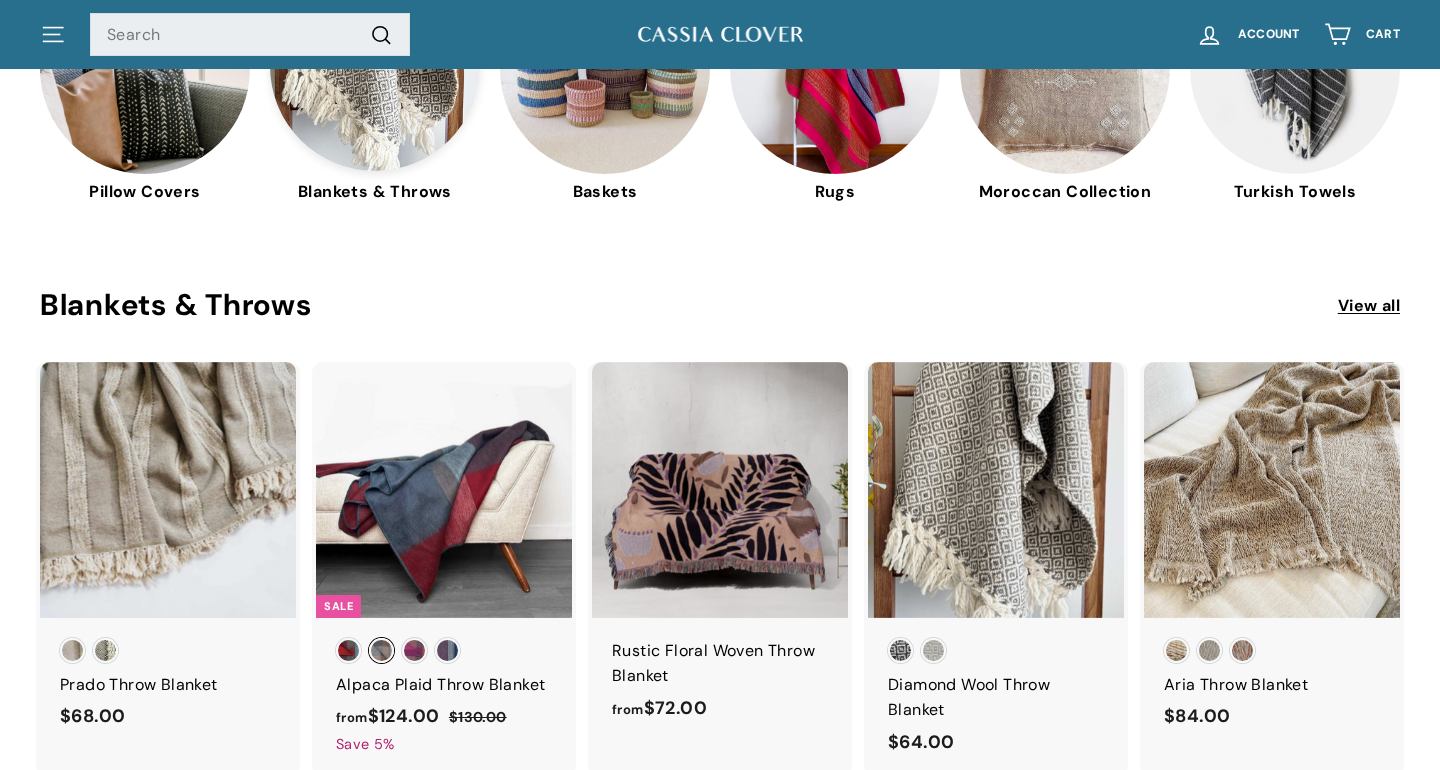 click at bounding box center [375, 66] 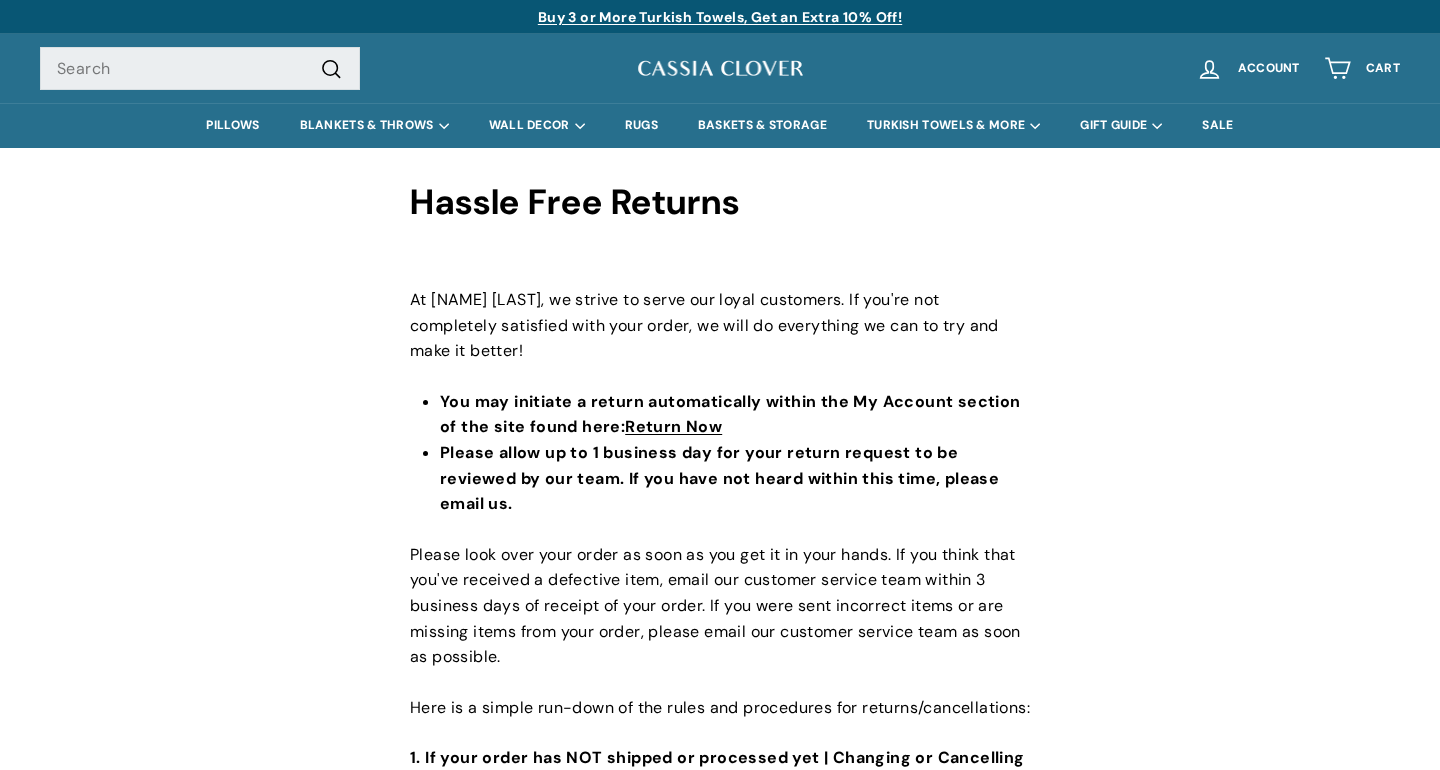 scroll, scrollTop: 0, scrollLeft: 0, axis: both 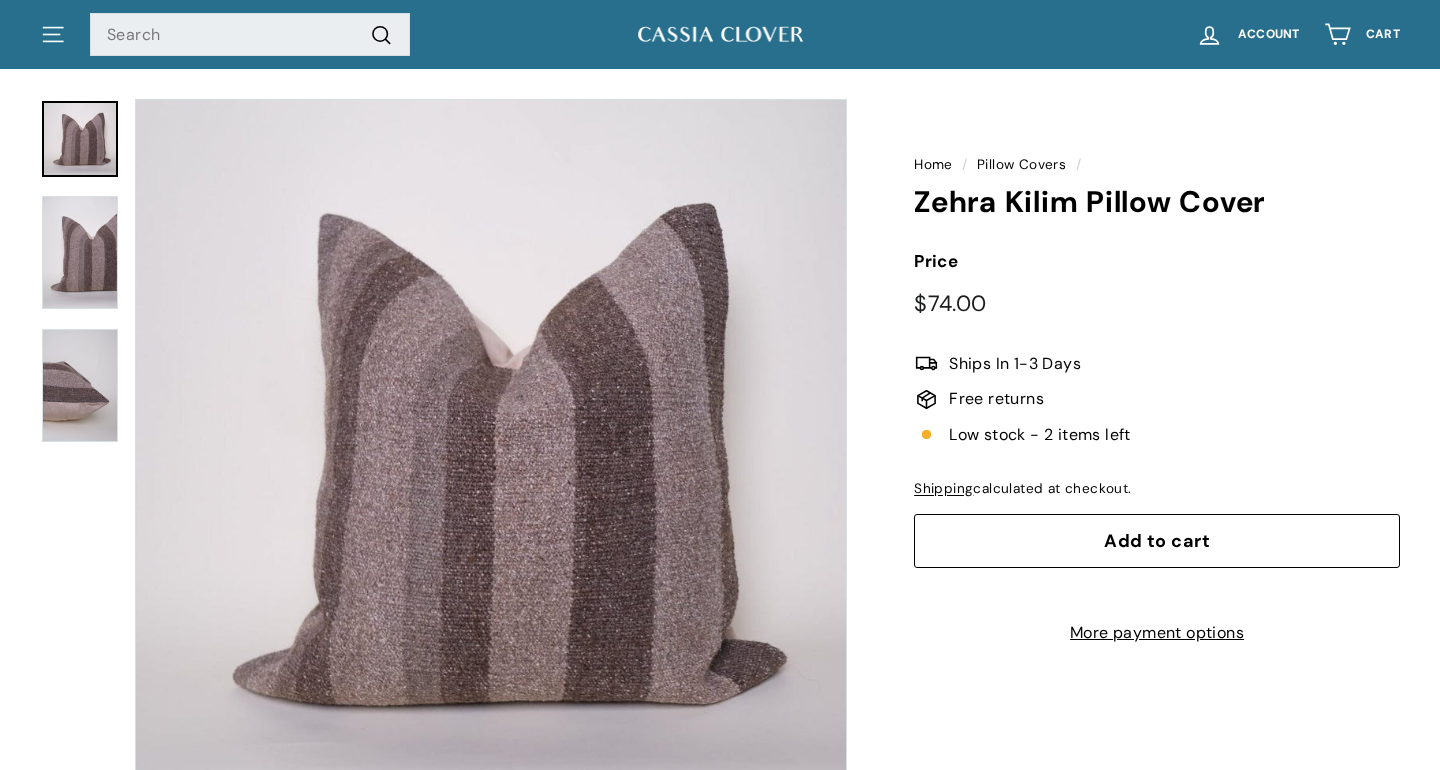 click on "Add to cart" at bounding box center (1157, 541) 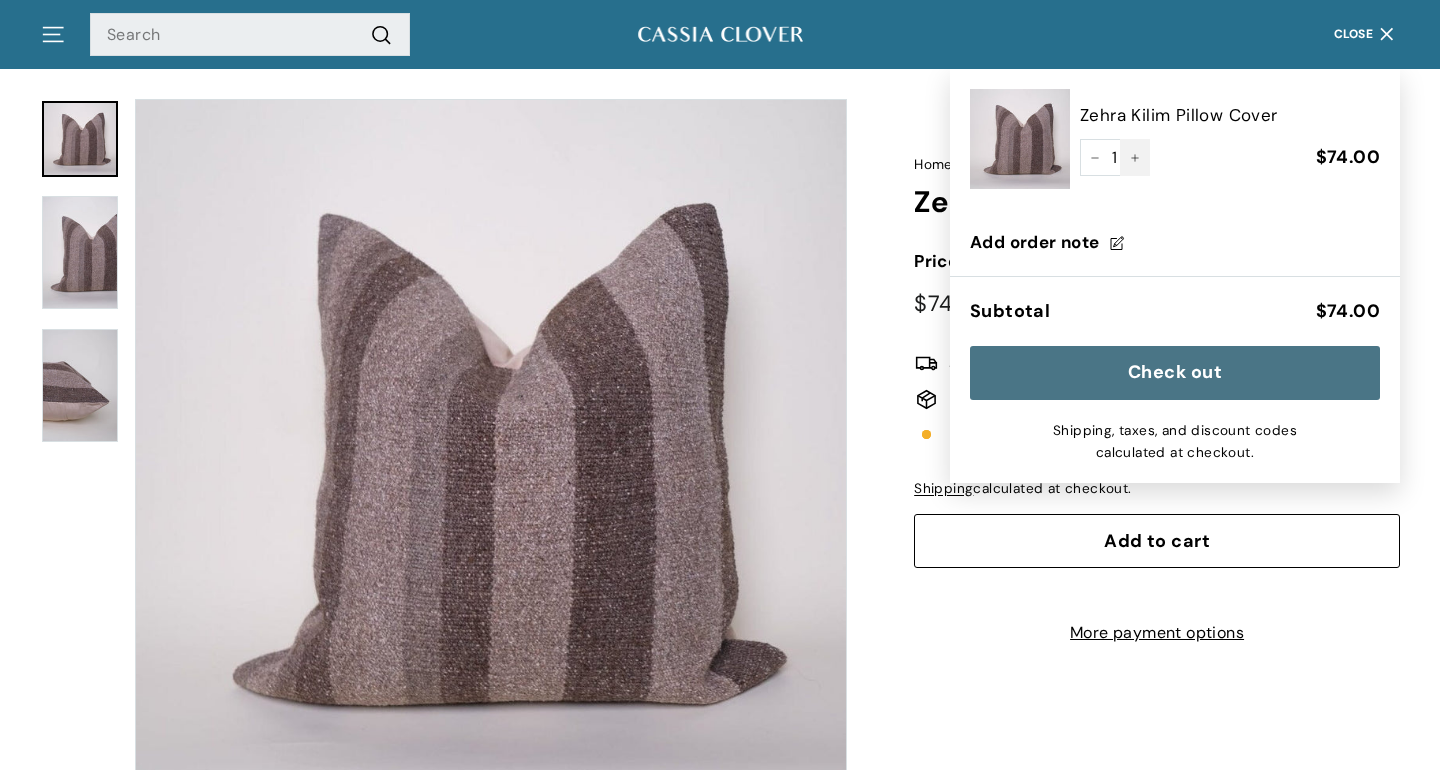click 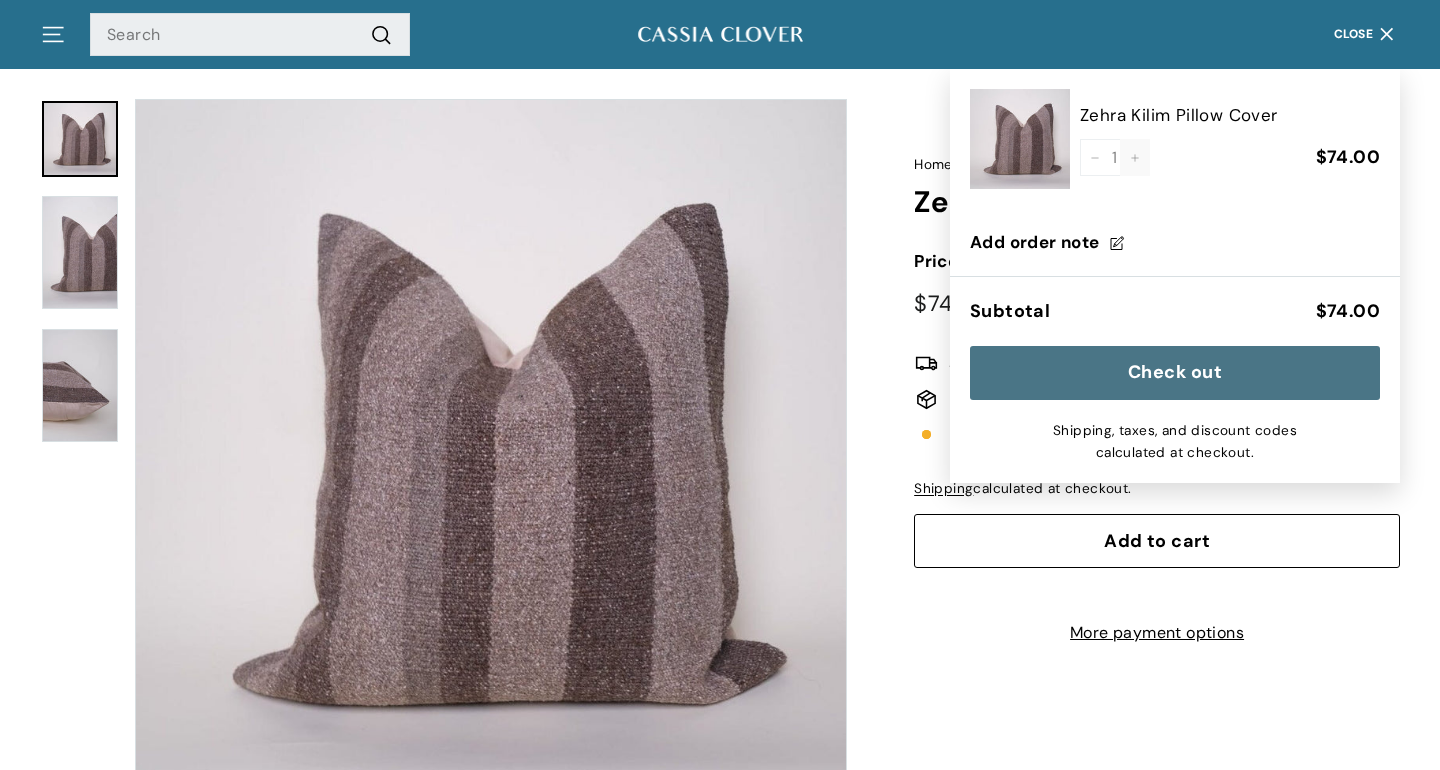 type on "2" 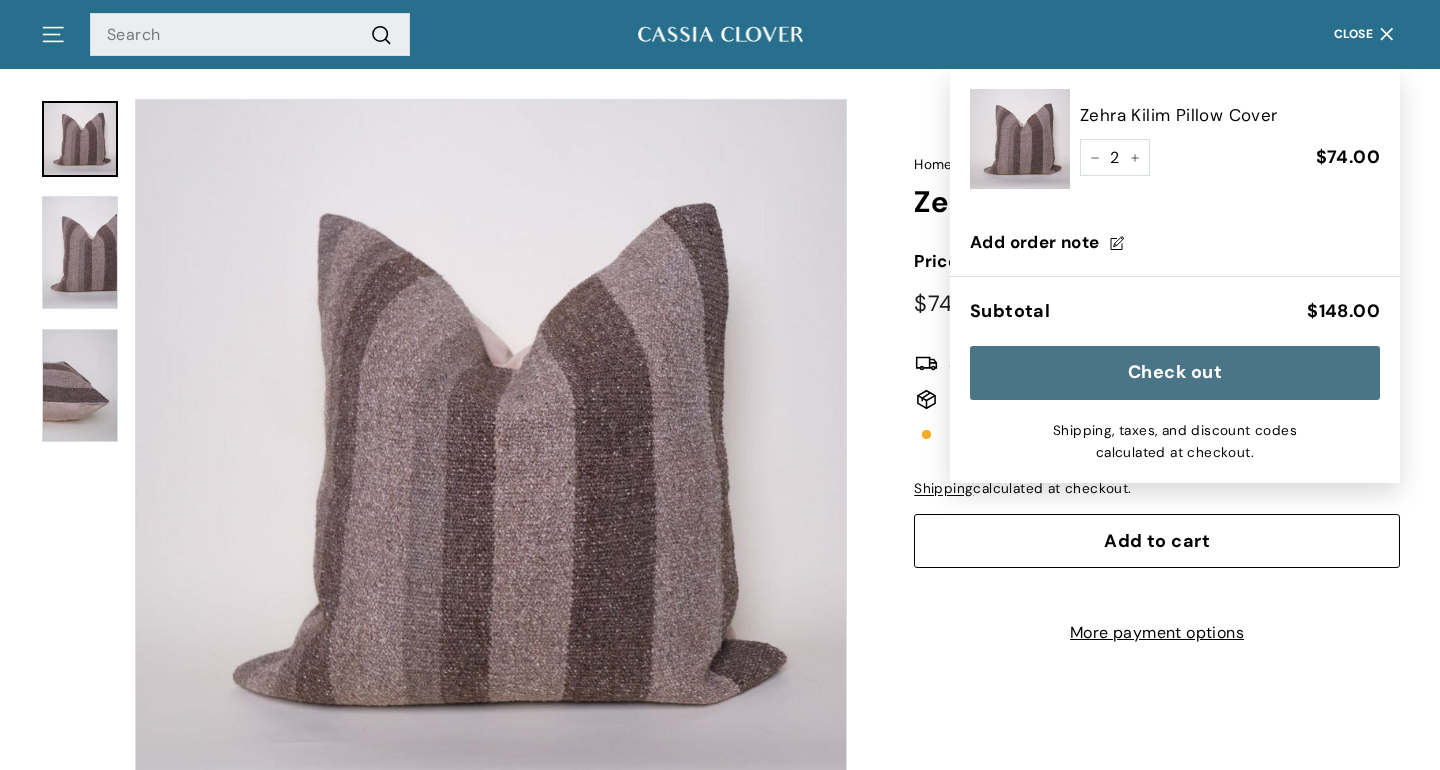 click 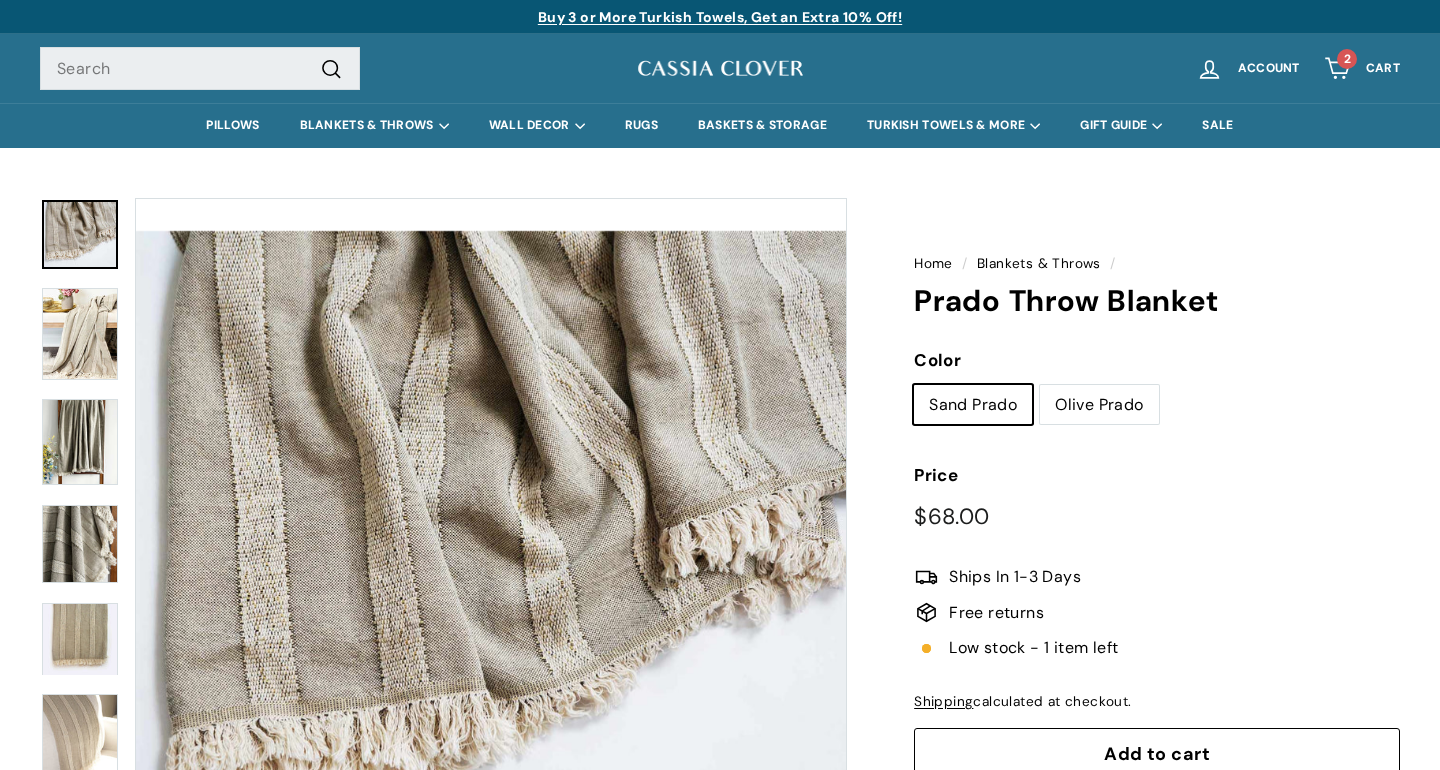 scroll, scrollTop: 0, scrollLeft: 0, axis: both 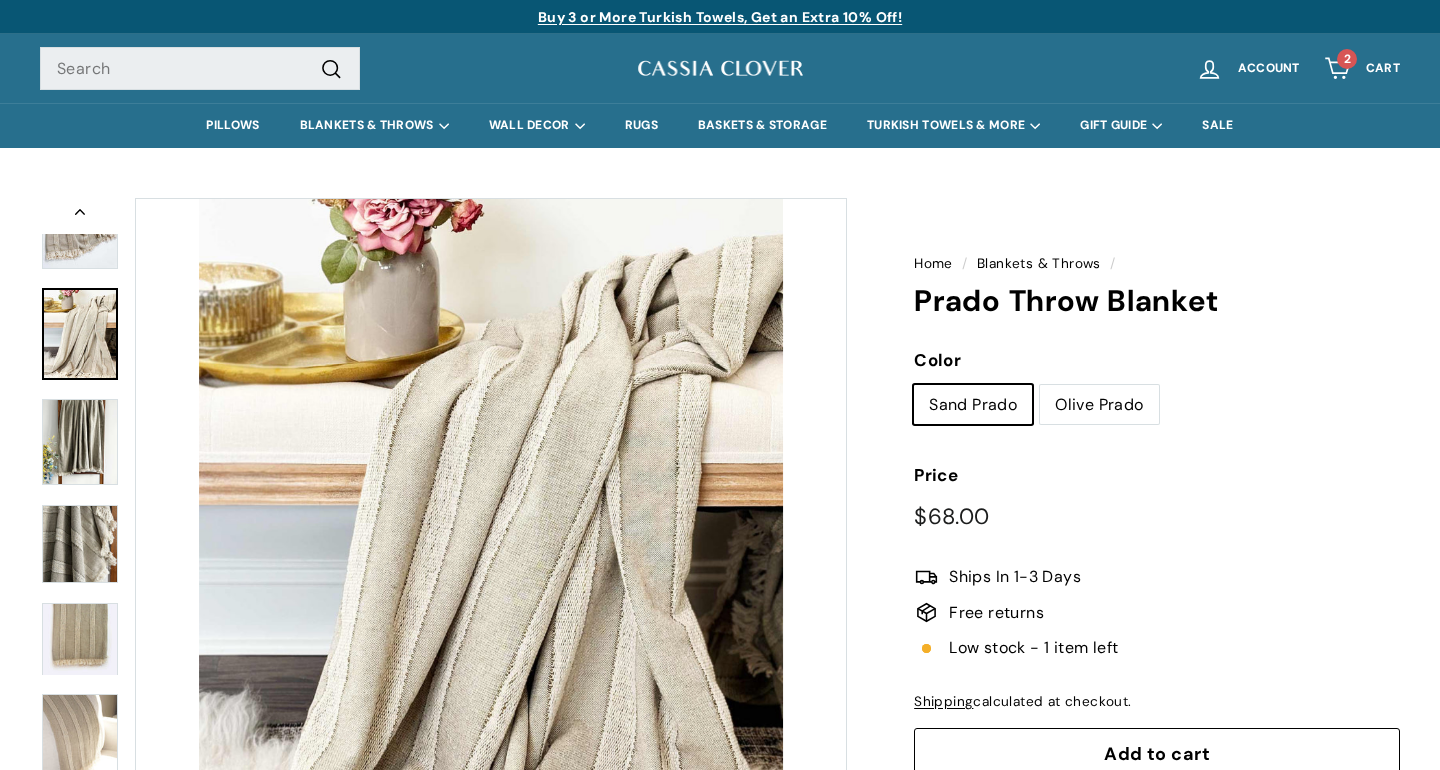 click at bounding box center (80, 442) 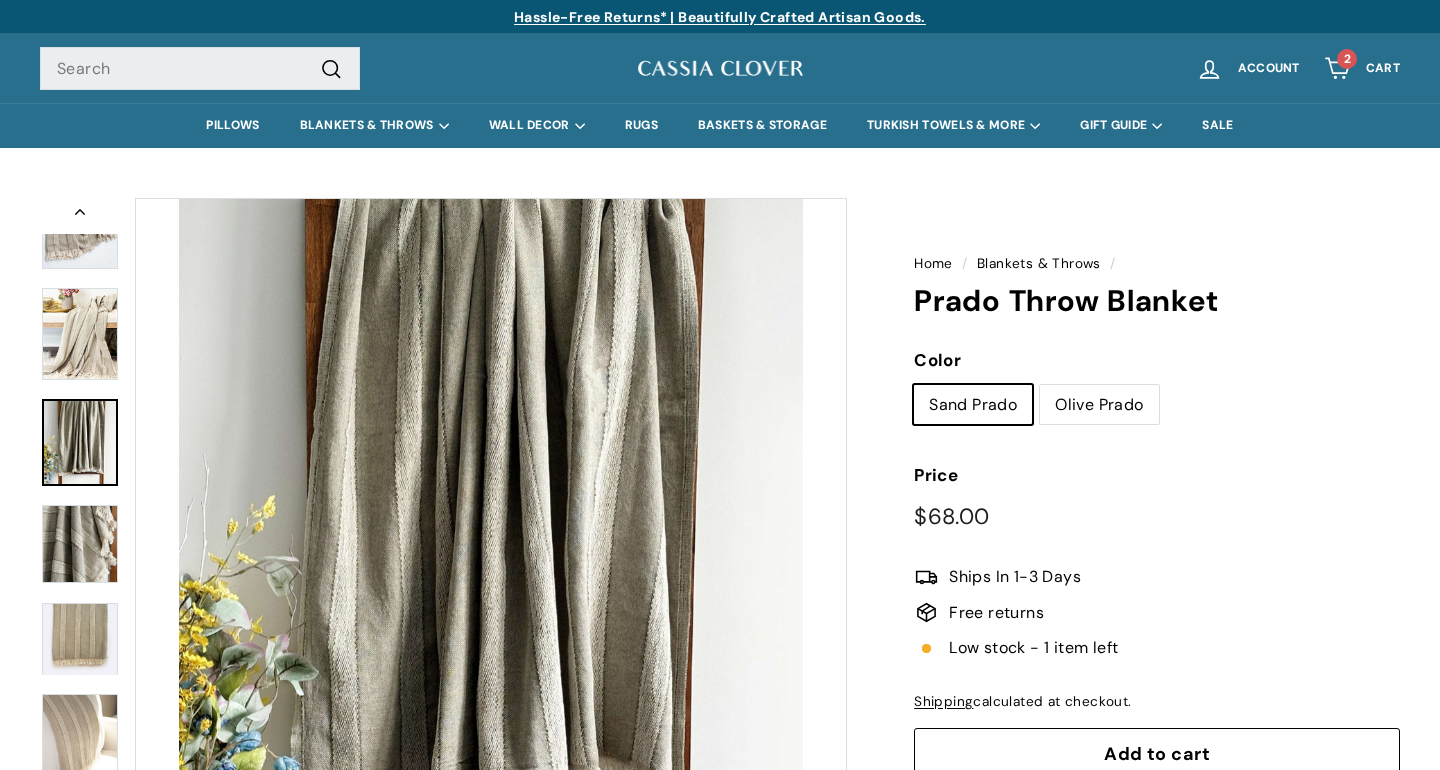 click at bounding box center (80, 544) 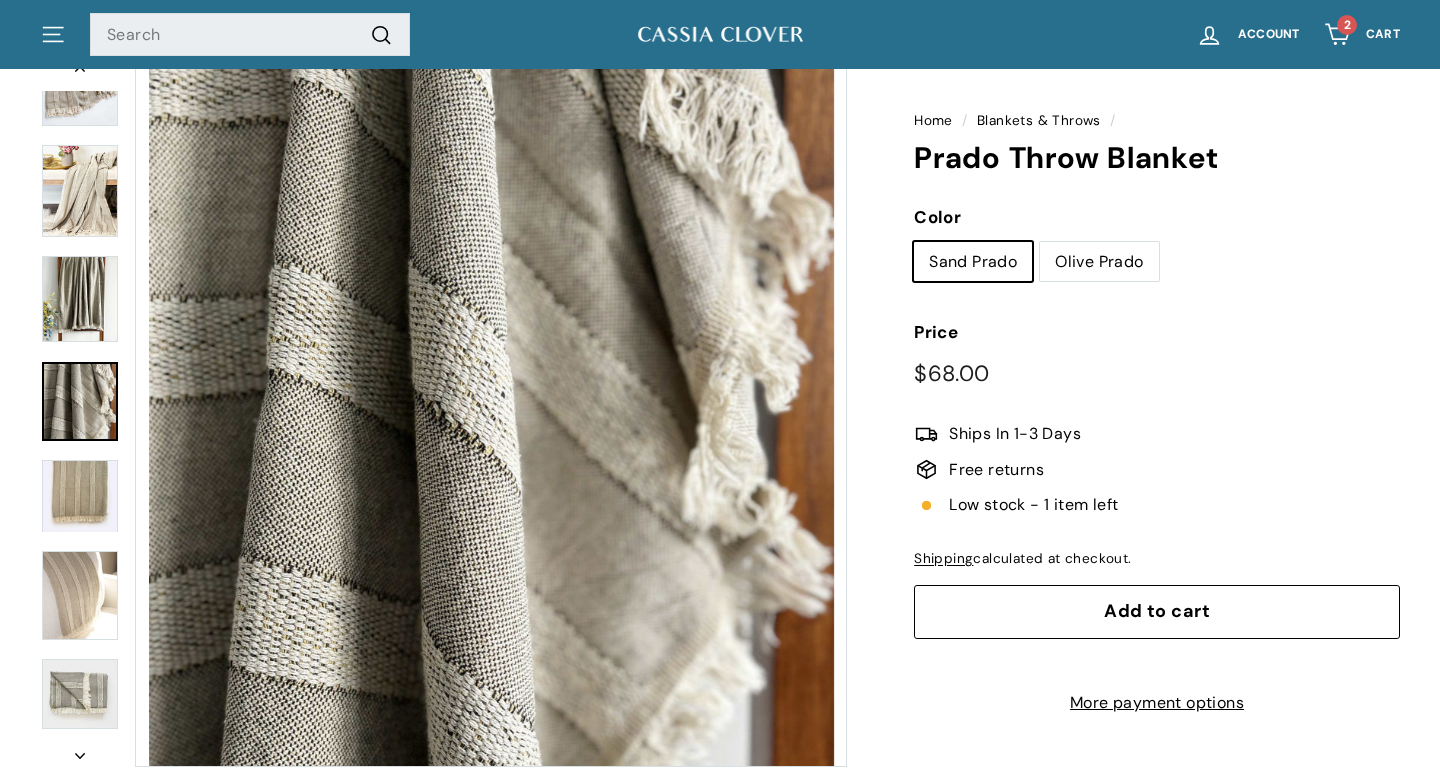 scroll, scrollTop: 145, scrollLeft: 0, axis: vertical 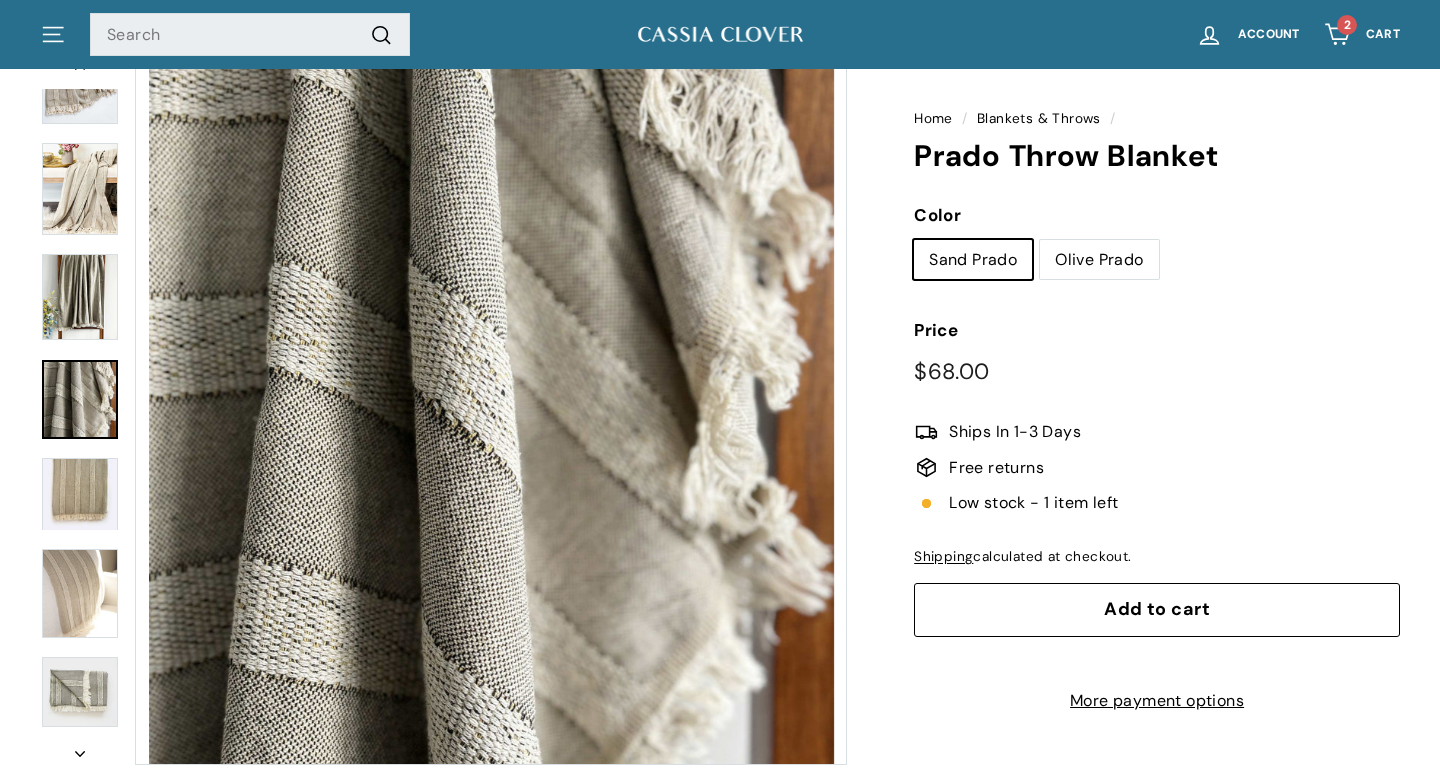 click on "Add to cart" at bounding box center (1157, 610) 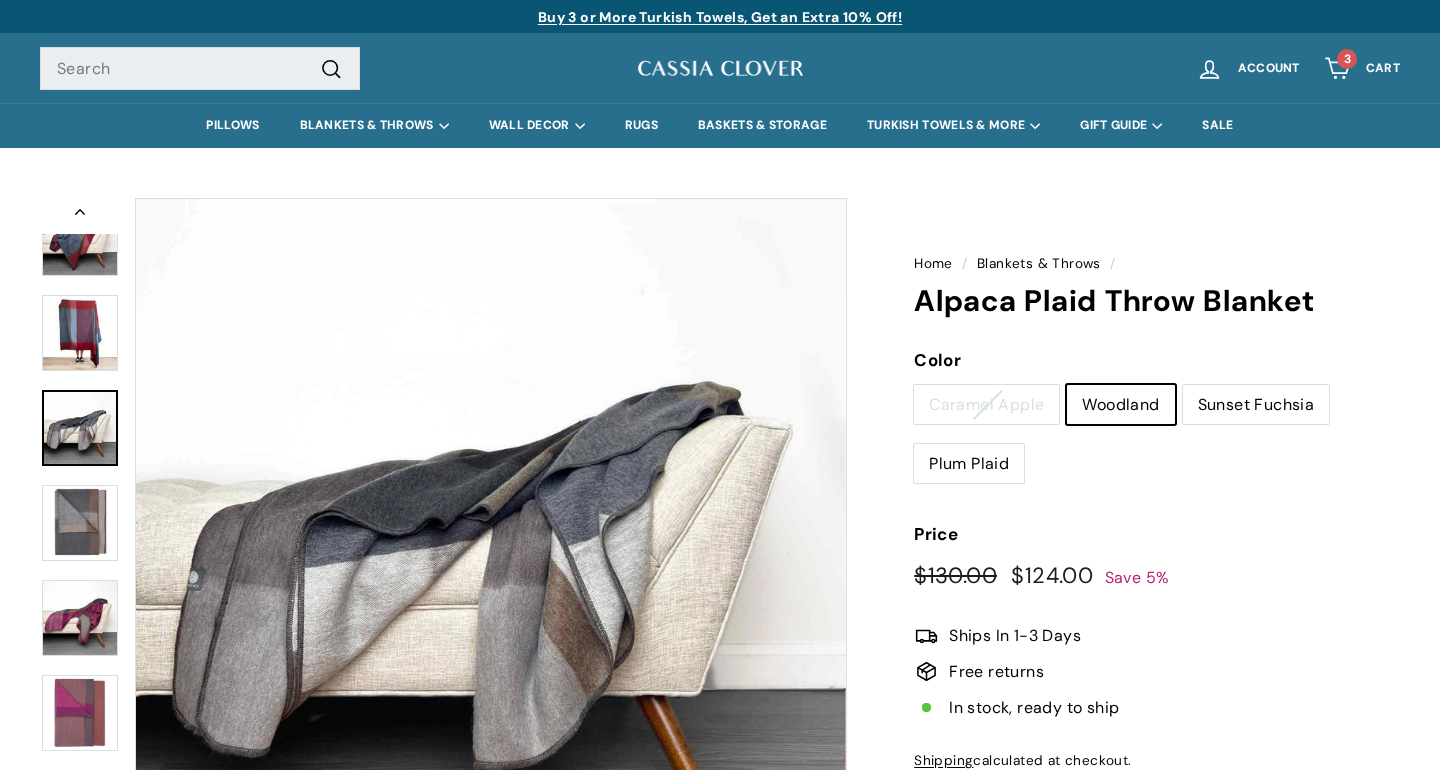 scroll, scrollTop: 0, scrollLeft: 0, axis: both 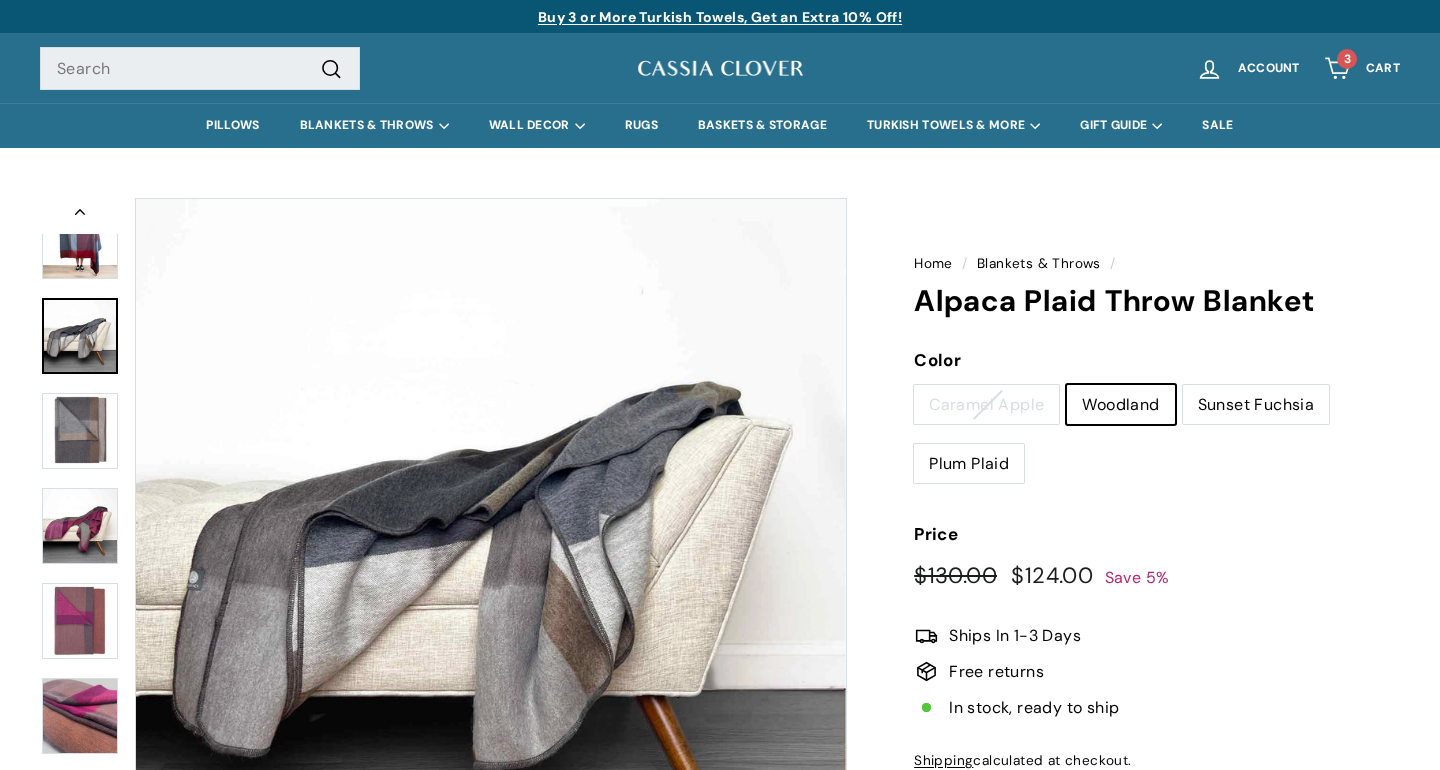 click at bounding box center (491, 554) 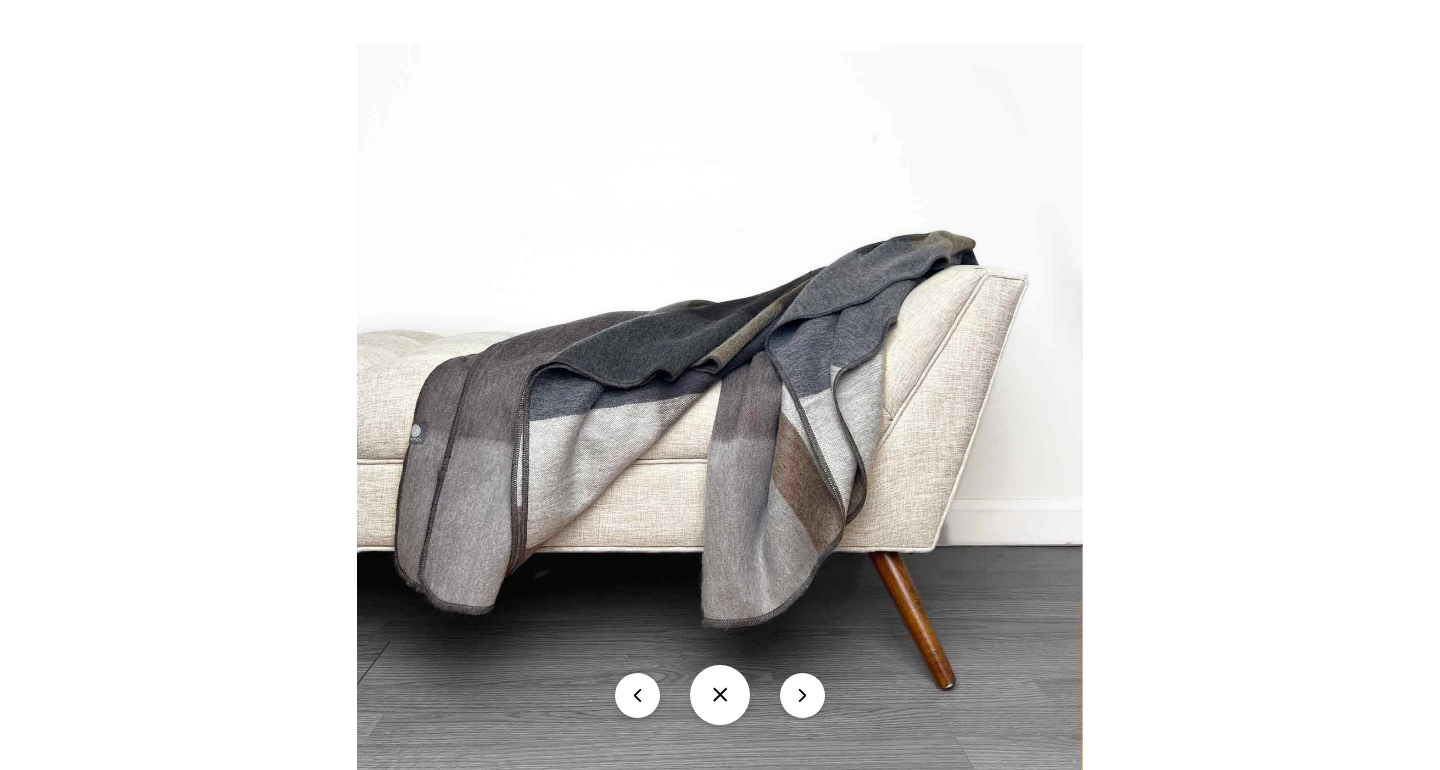 click at bounding box center (720, 407) 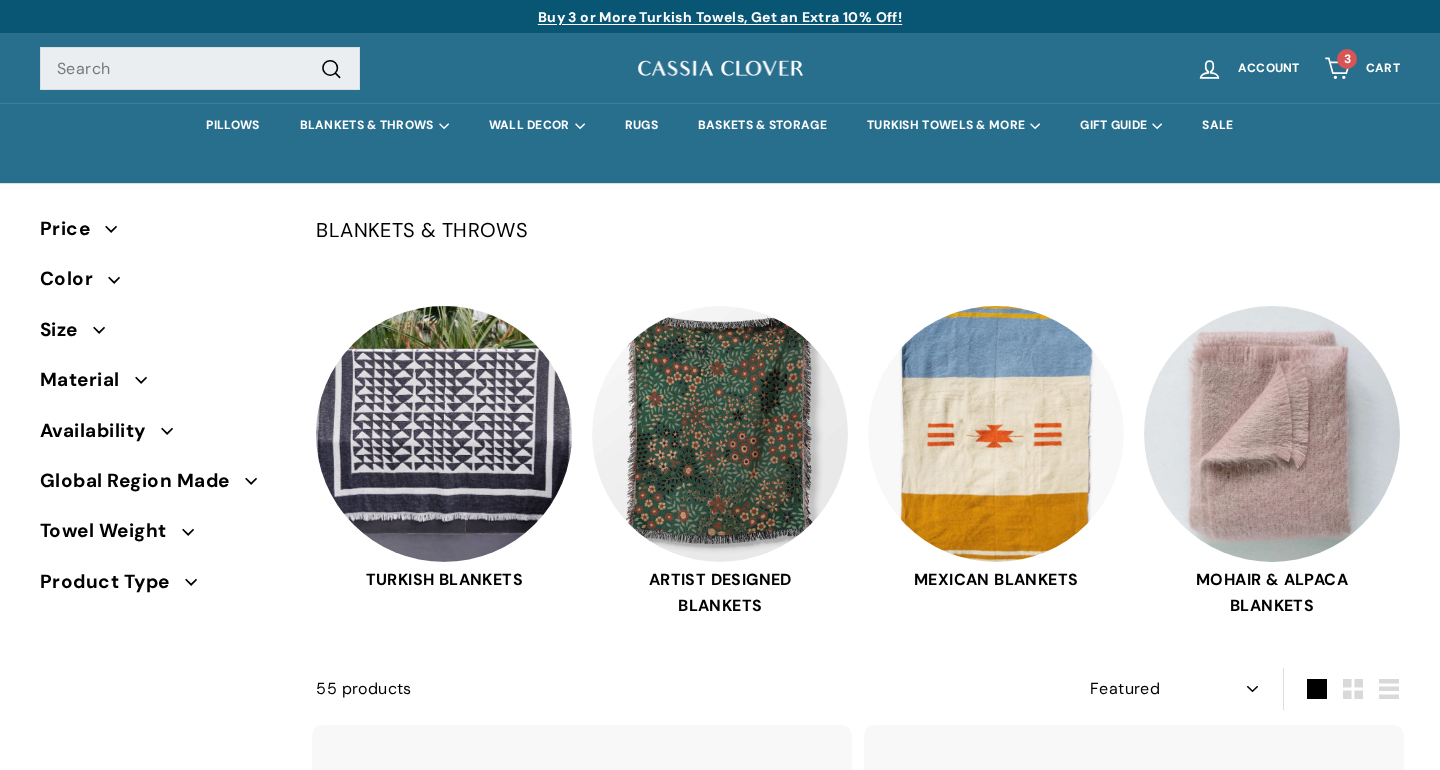 select on "manual" 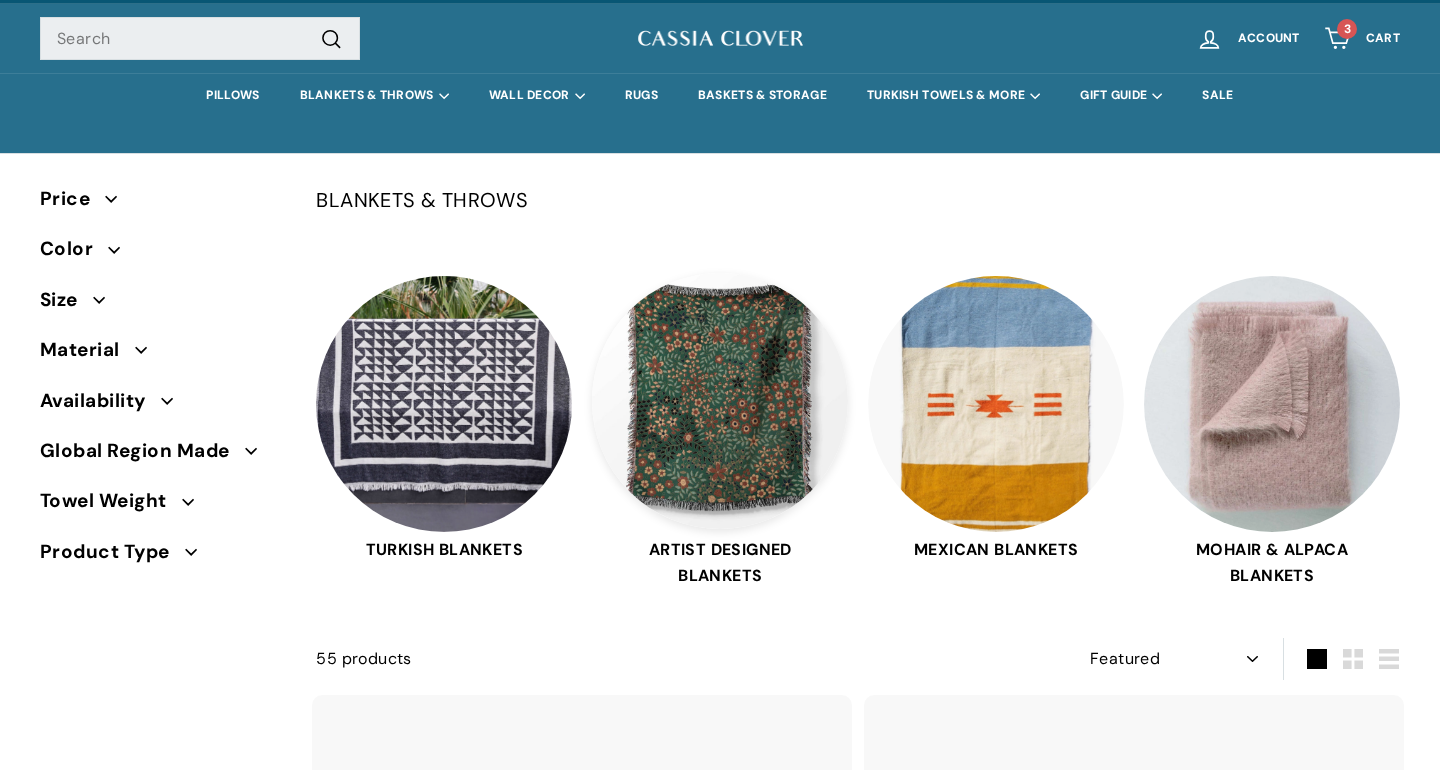 scroll, scrollTop: 0, scrollLeft: 0, axis: both 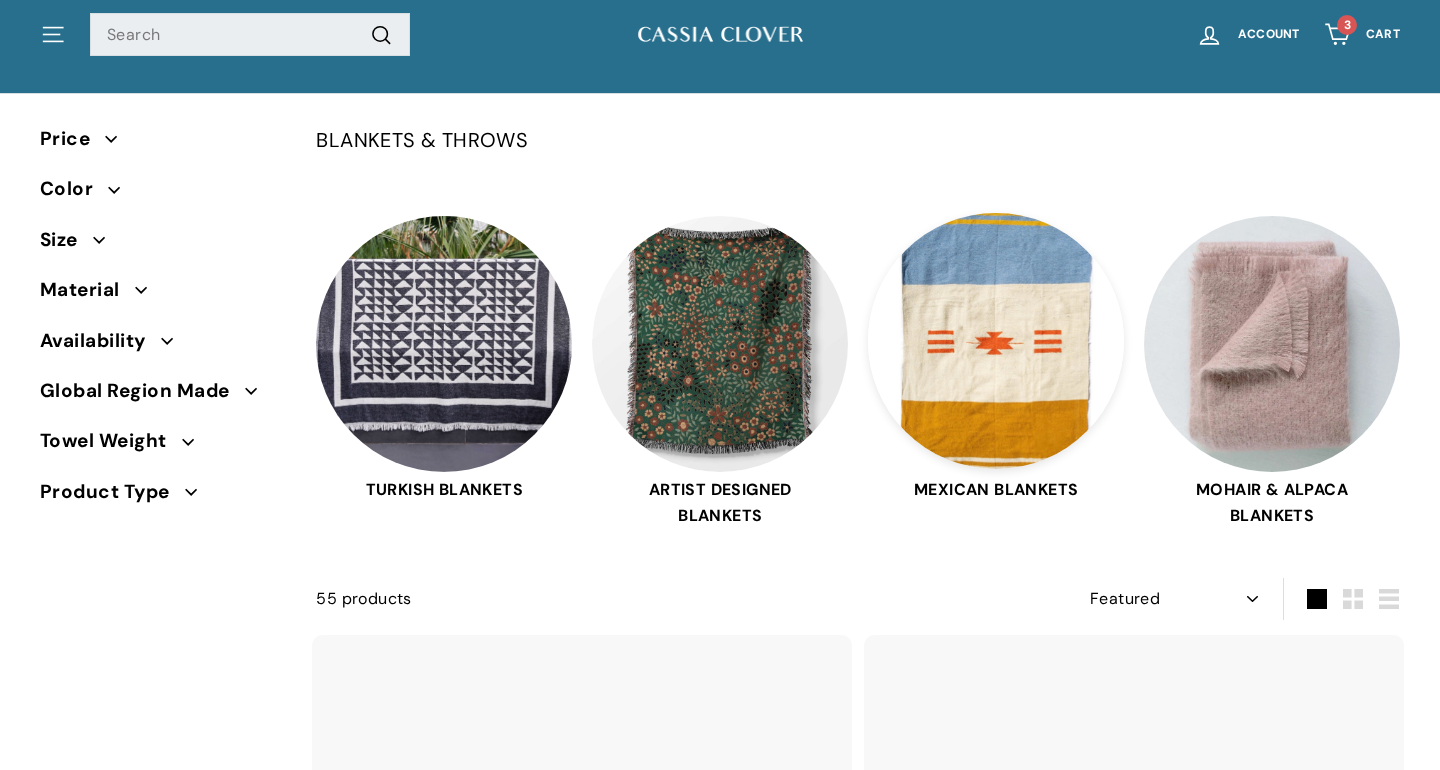 click at bounding box center [996, 341] 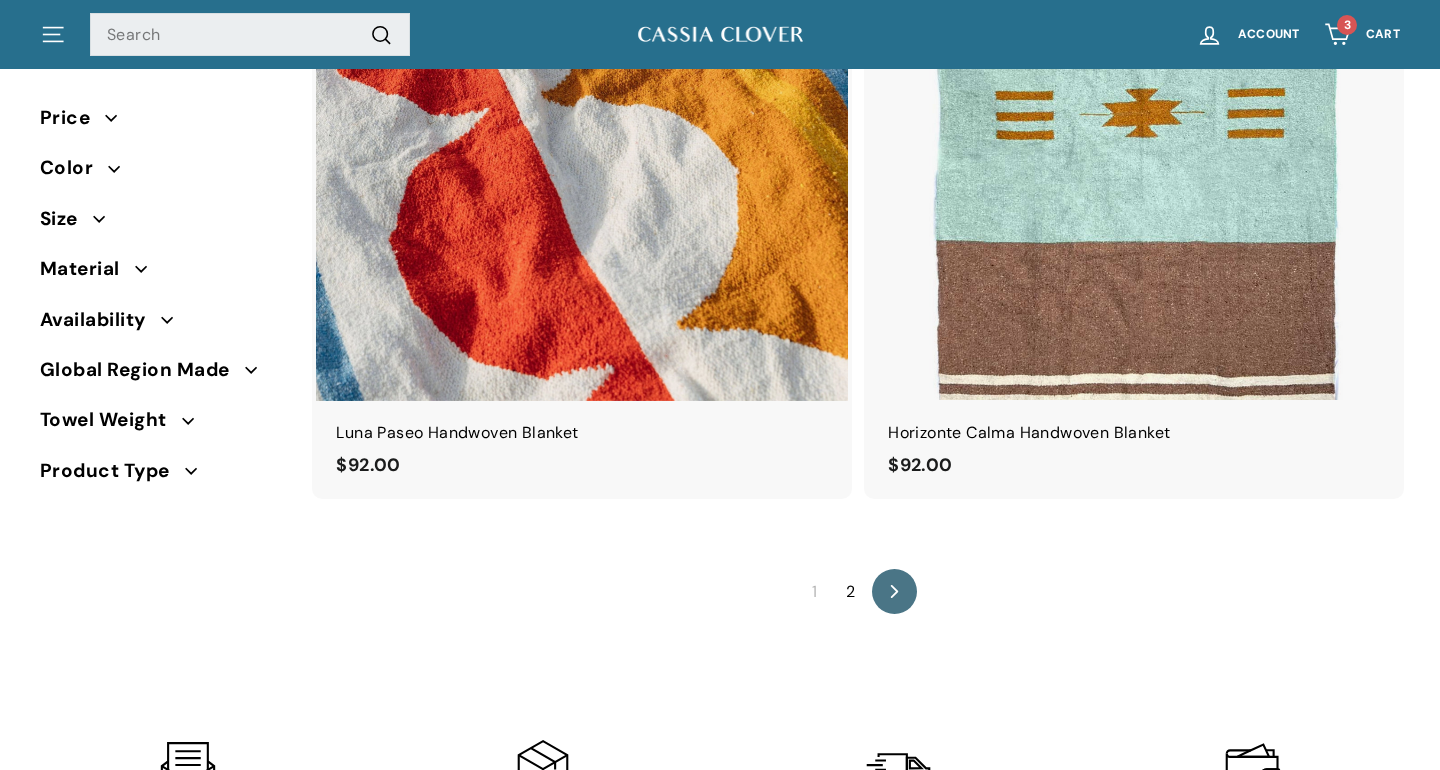 scroll, scrollTop: 13354, scrollLeft: 0, axis: vertical 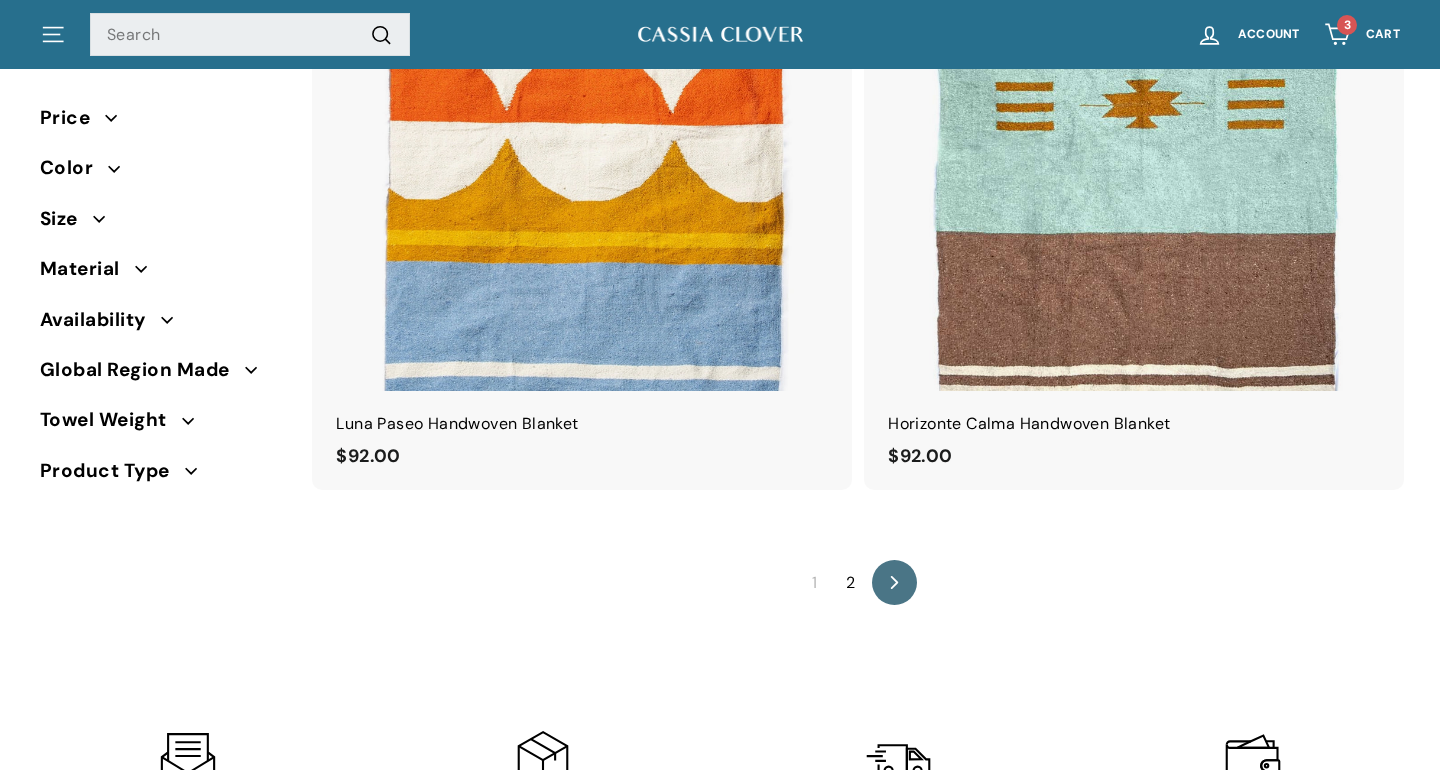 click on "2" at bounding box center [850, 583] 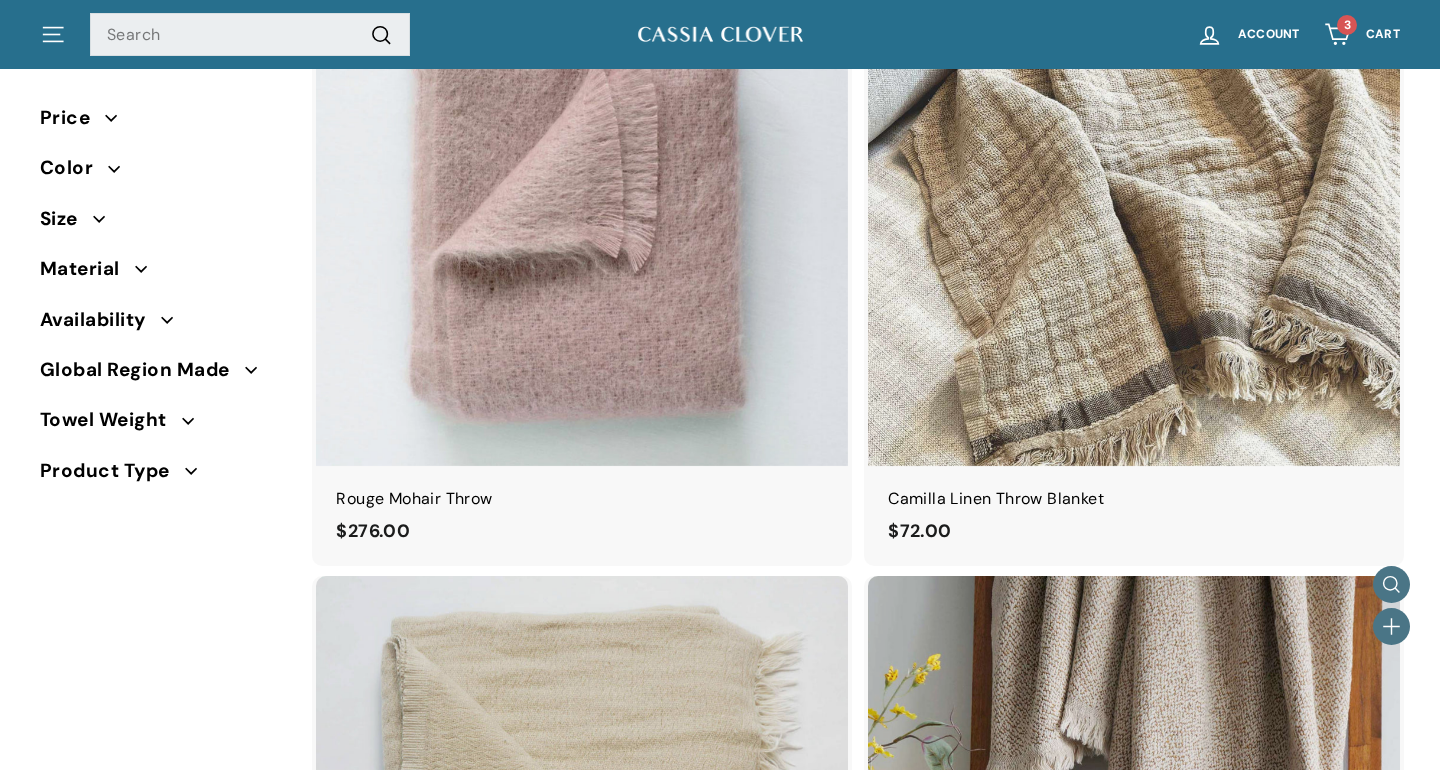 scroll, scrollTop: 3487, scrollLeft: 0, axis: vertical 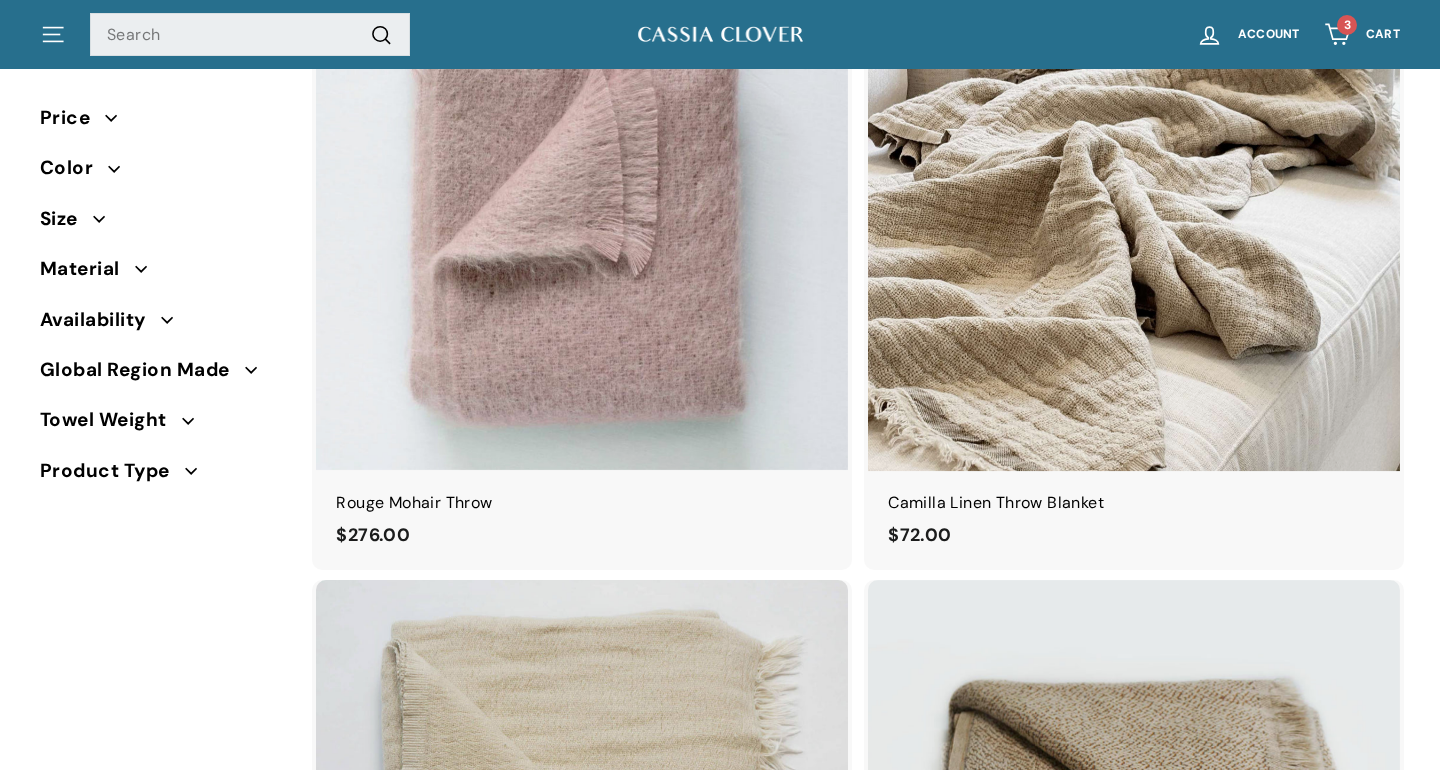 click at bounding box center (1134, 204) 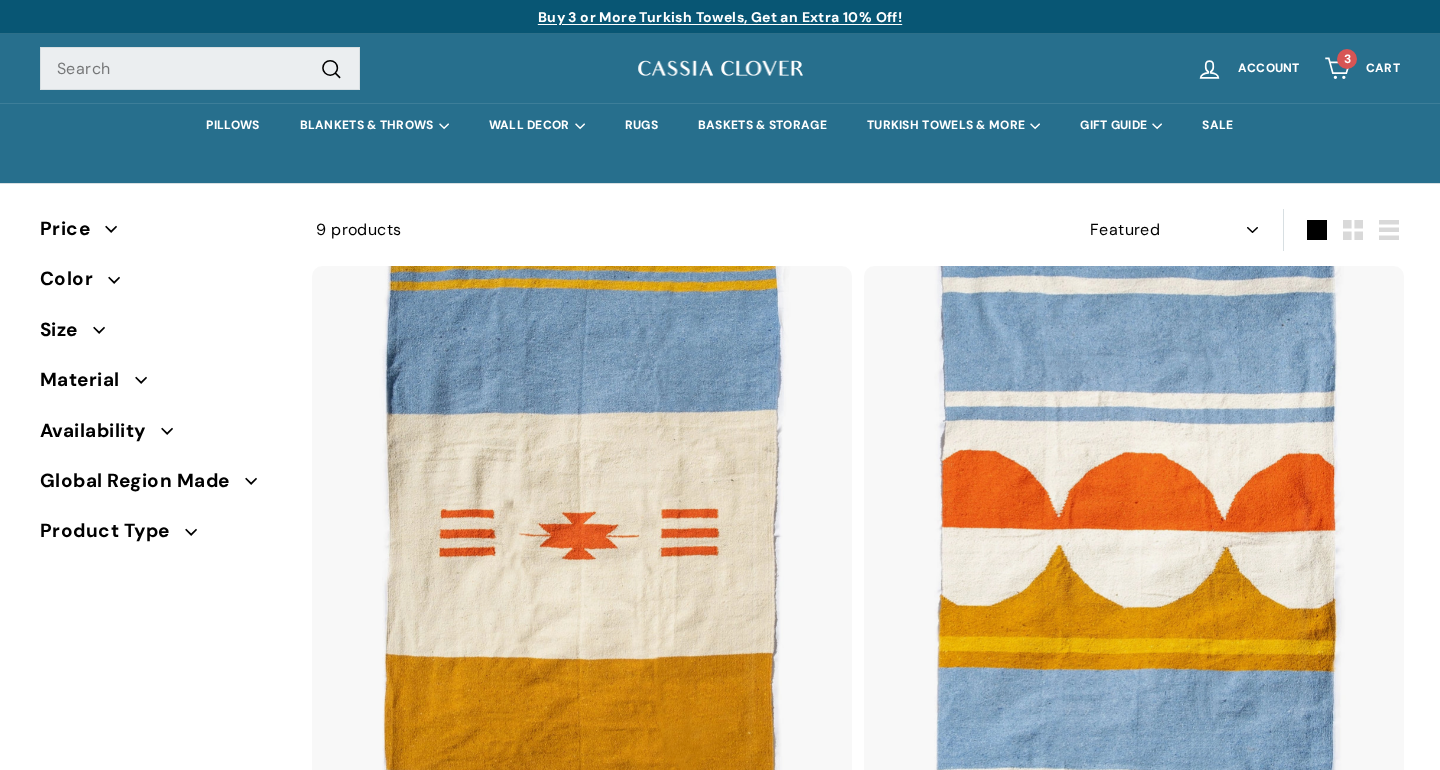 select on "manual" 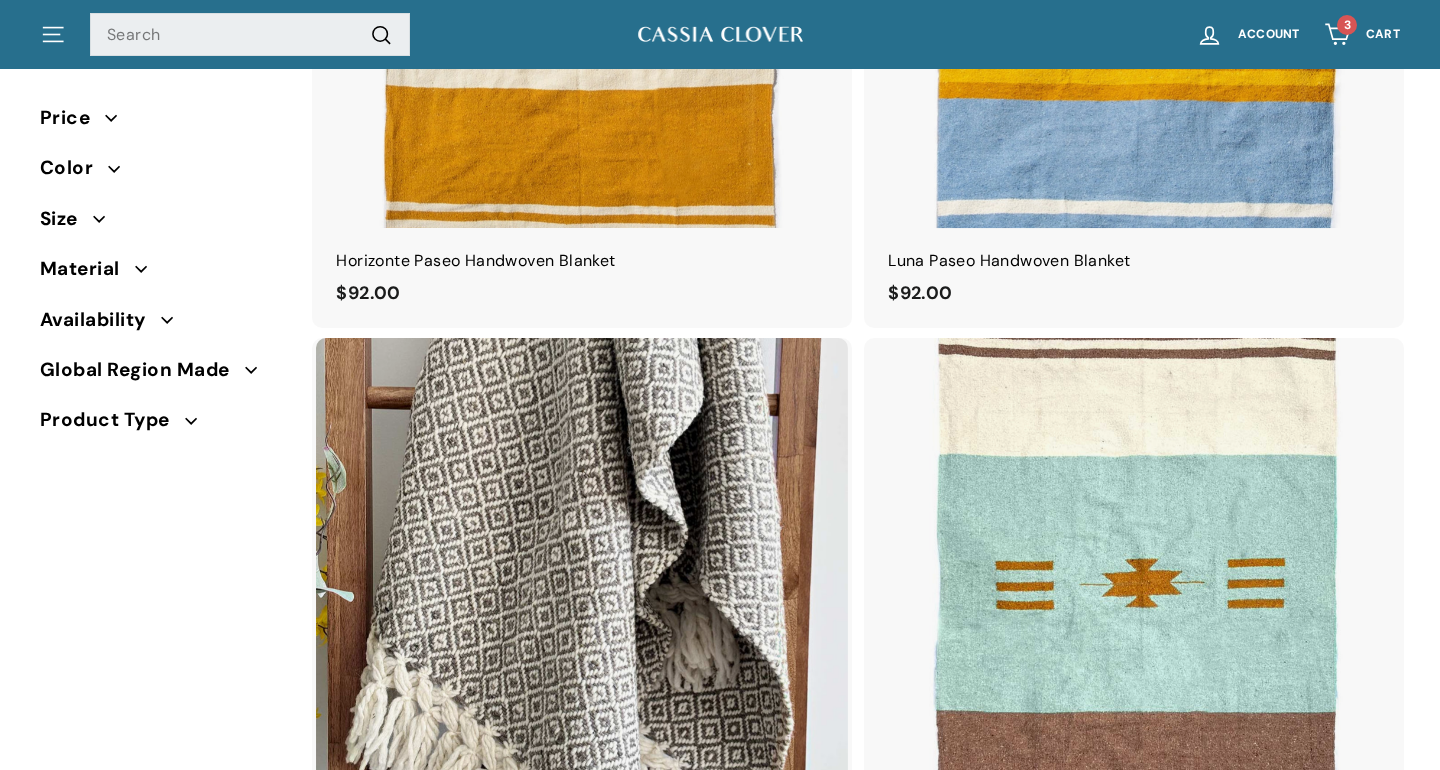 scroll, scrollTop: 0, scrollLeft: 0, axis: both 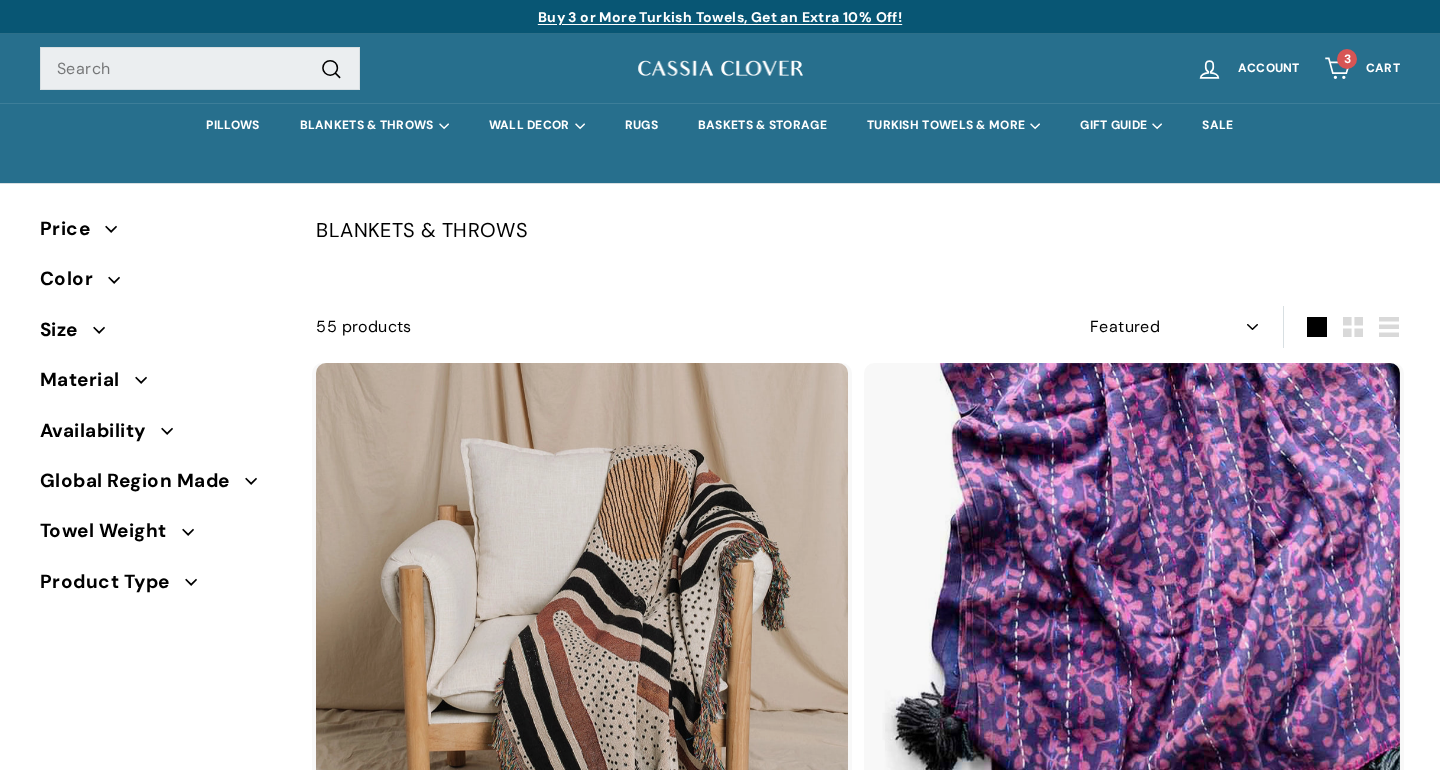 select on "manual" 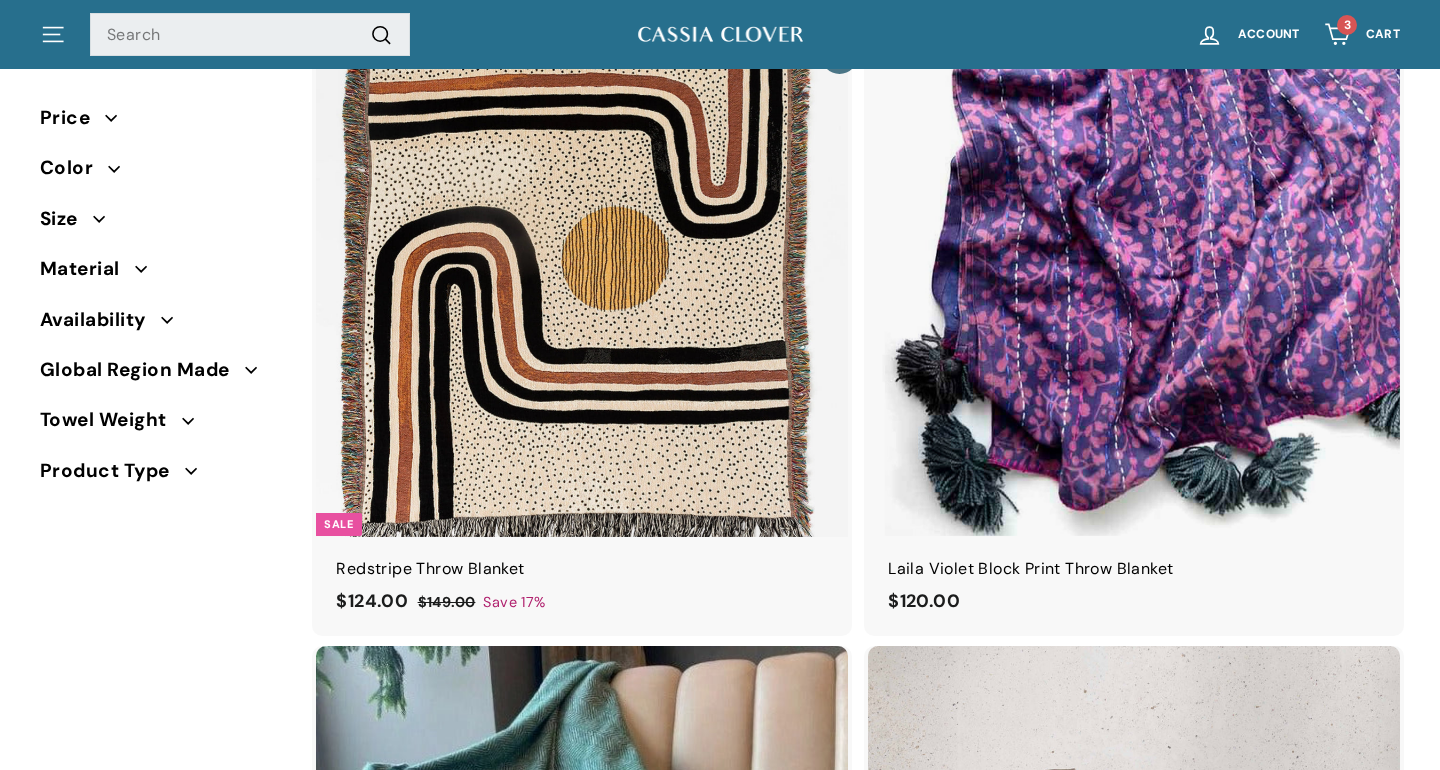scroll, scrollTop: 398, scrollLeft: 0, axis: vertical 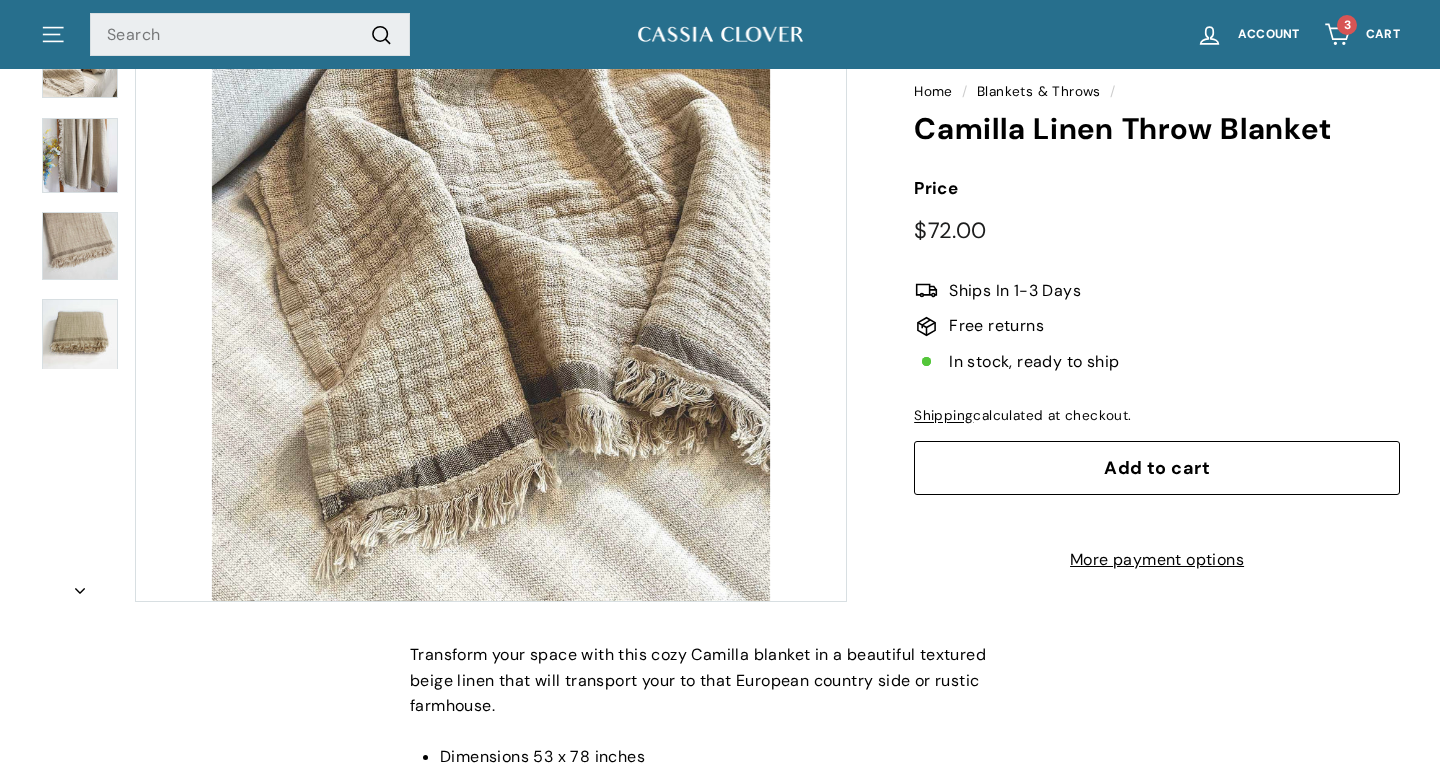 click at bounding box center (80, 155) 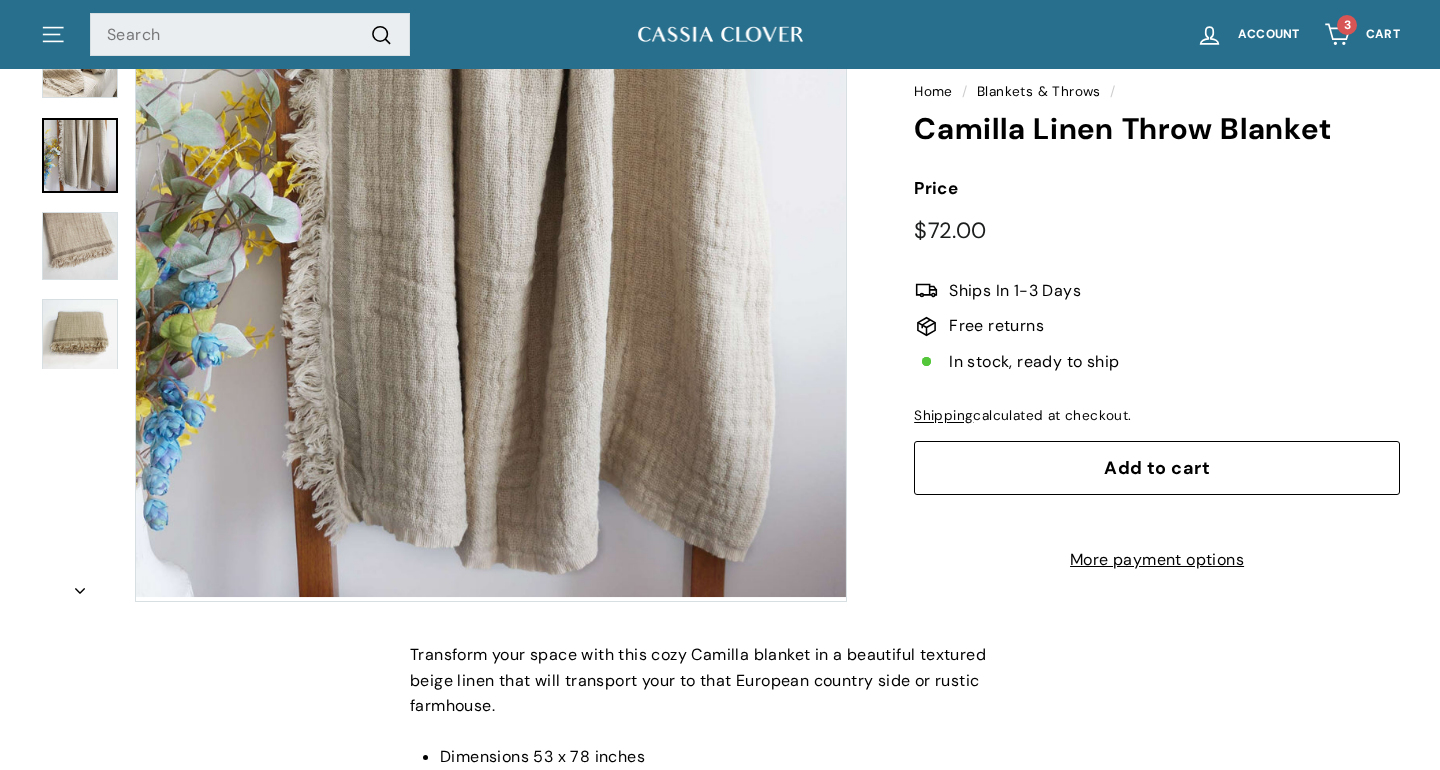 click at bounding box center [80, 246] 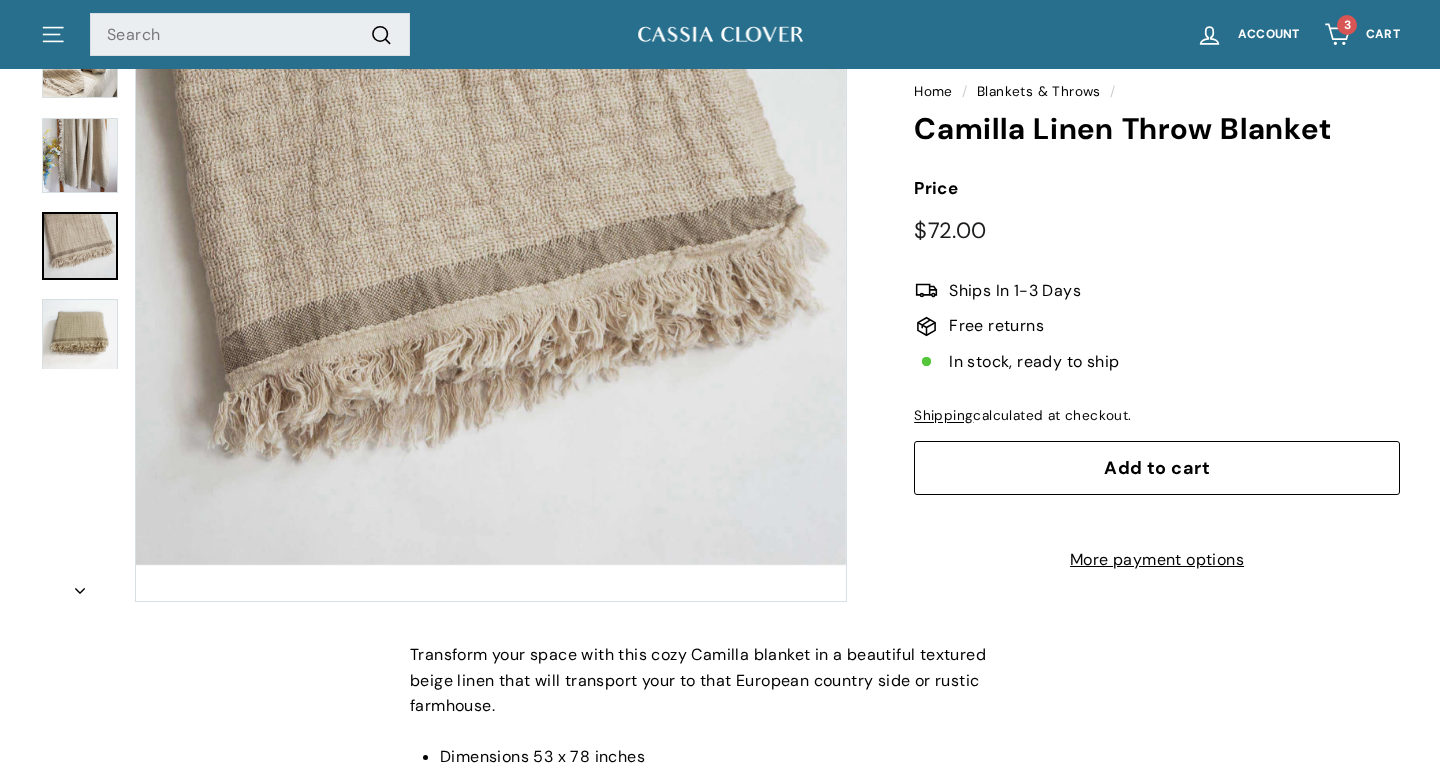 click on "Add to cart" at bounding box center [1157, 467] 